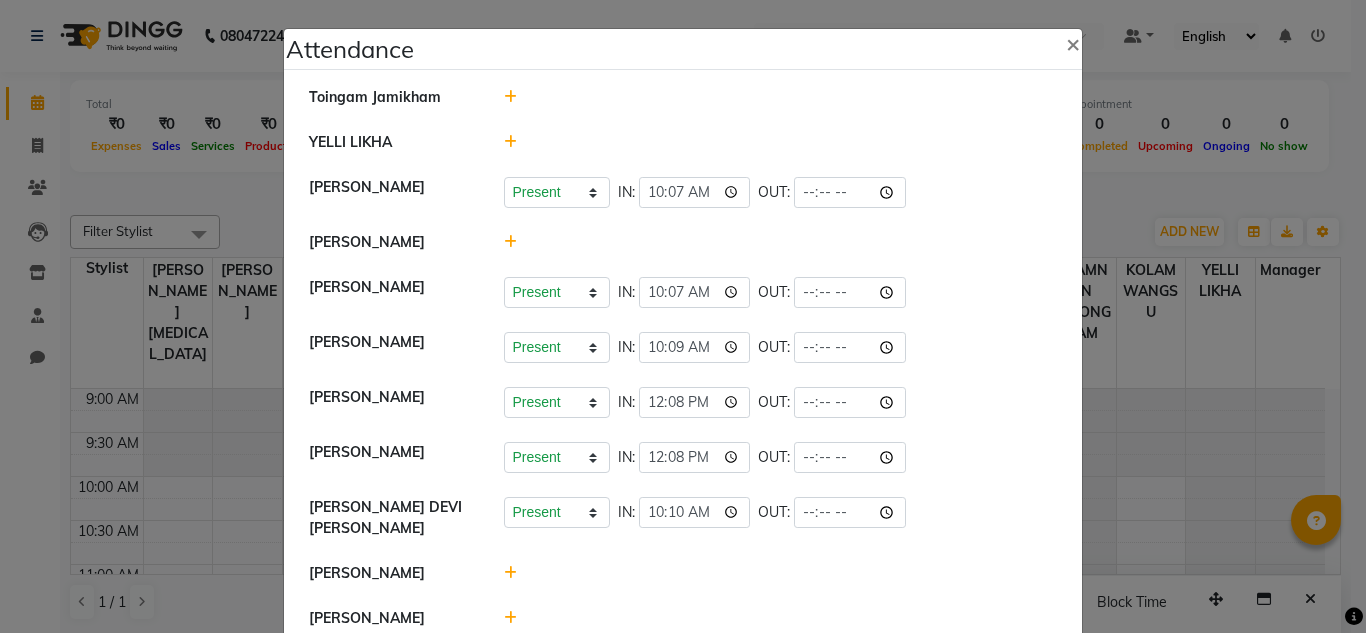 scroll, scrollTop: 0, scrollLeft: 0, axis: both 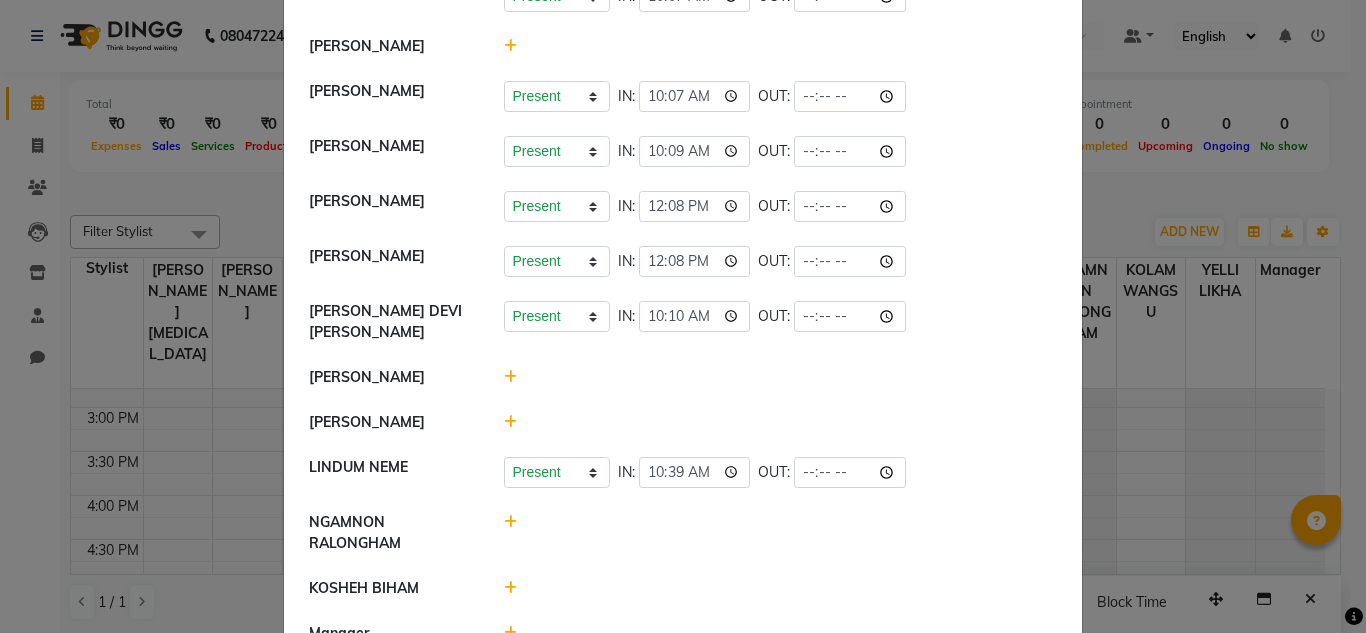 click 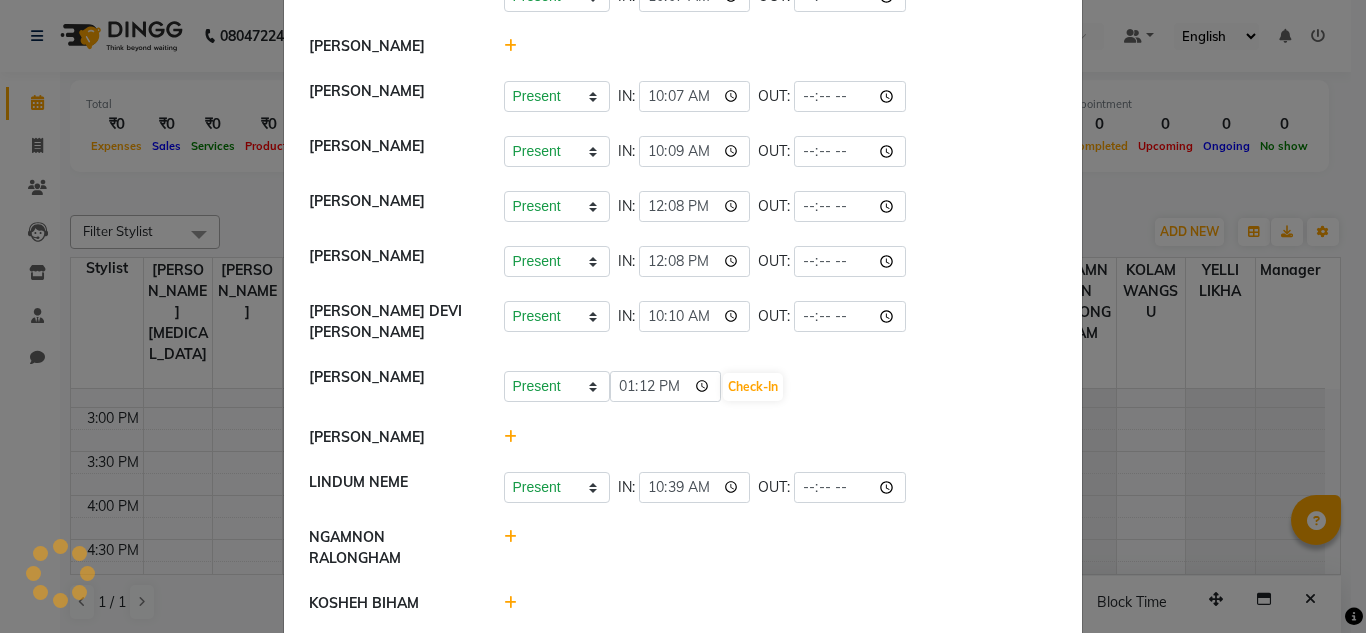 click on "Present Absent Late Half Day Weekly Off 13:12 Check-In" 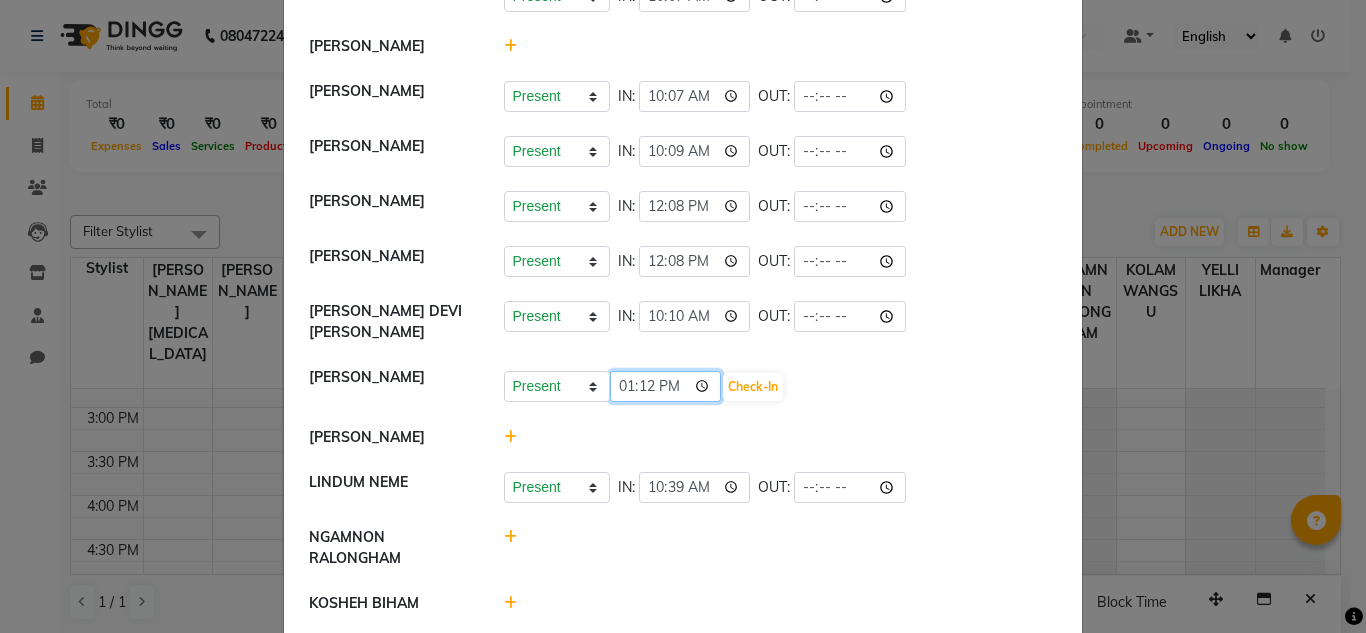 click on "13:12" 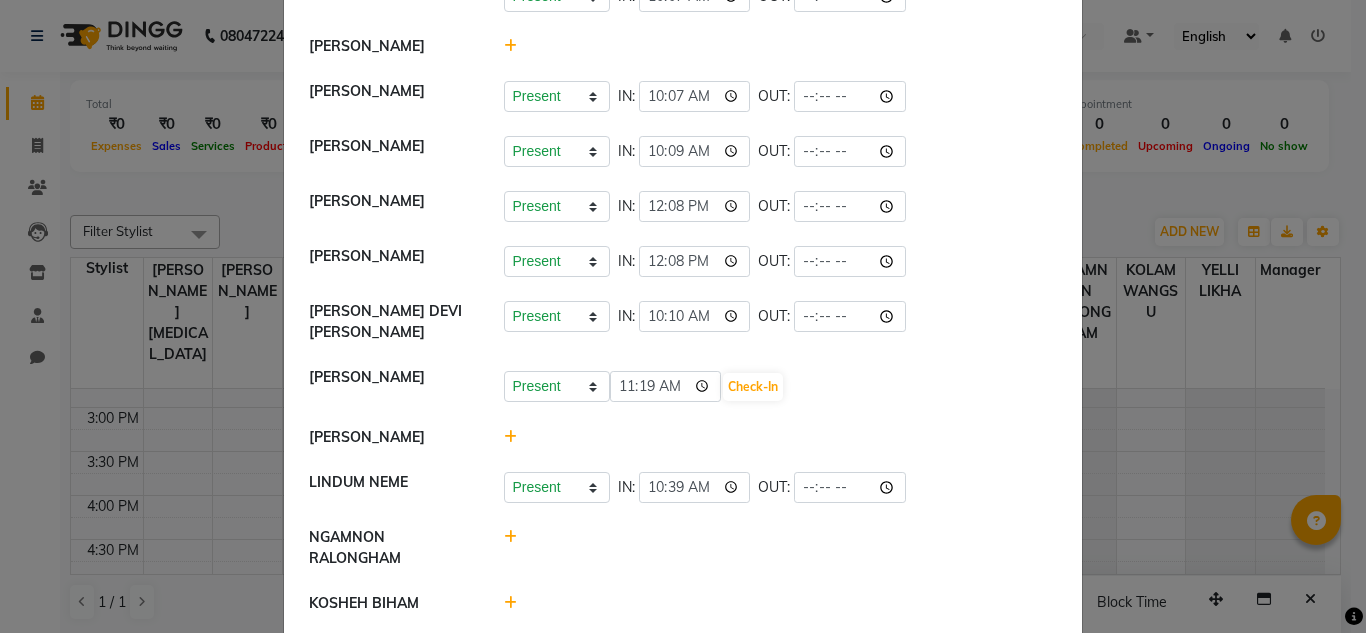 type on "11:19" 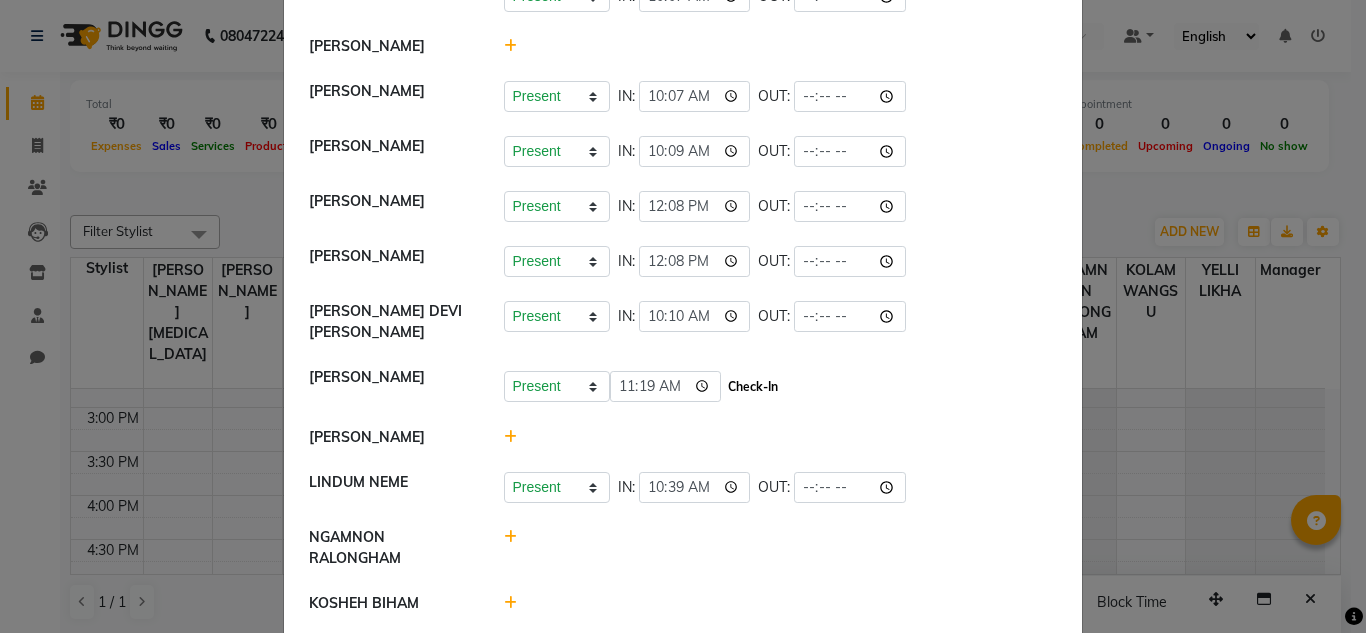 click on "Check-In" 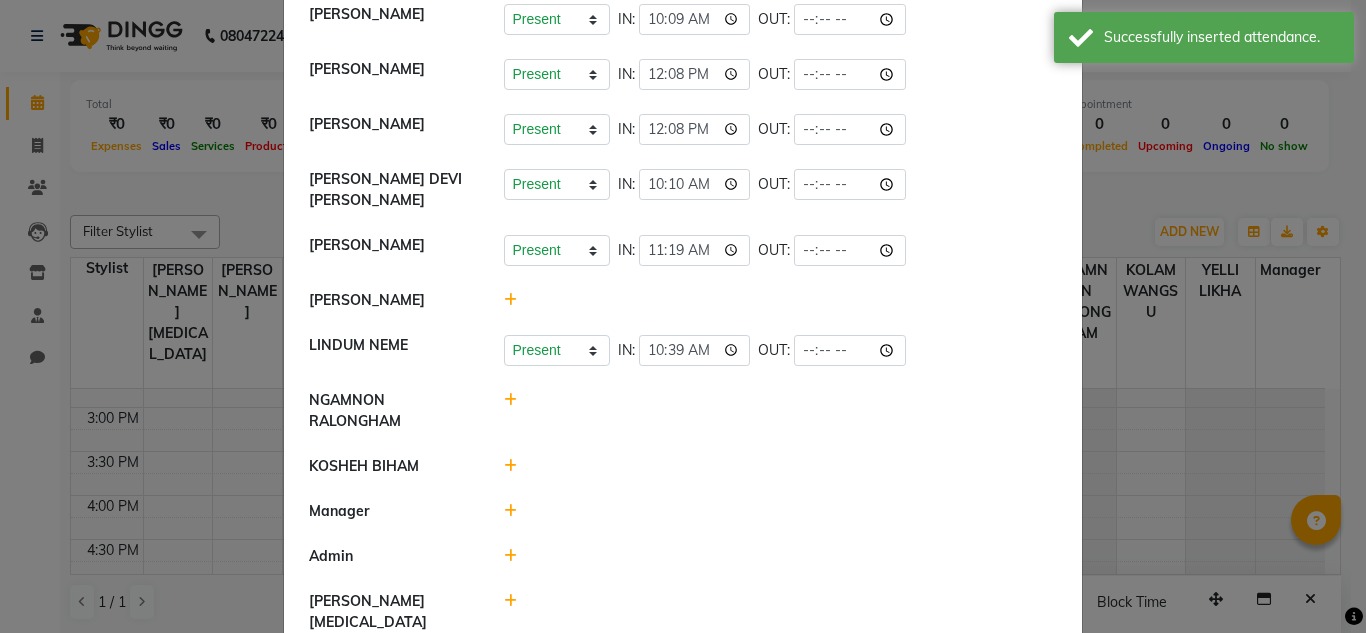 scroll, scrollTop: 282, scrollLeft: 0, axis: vertical 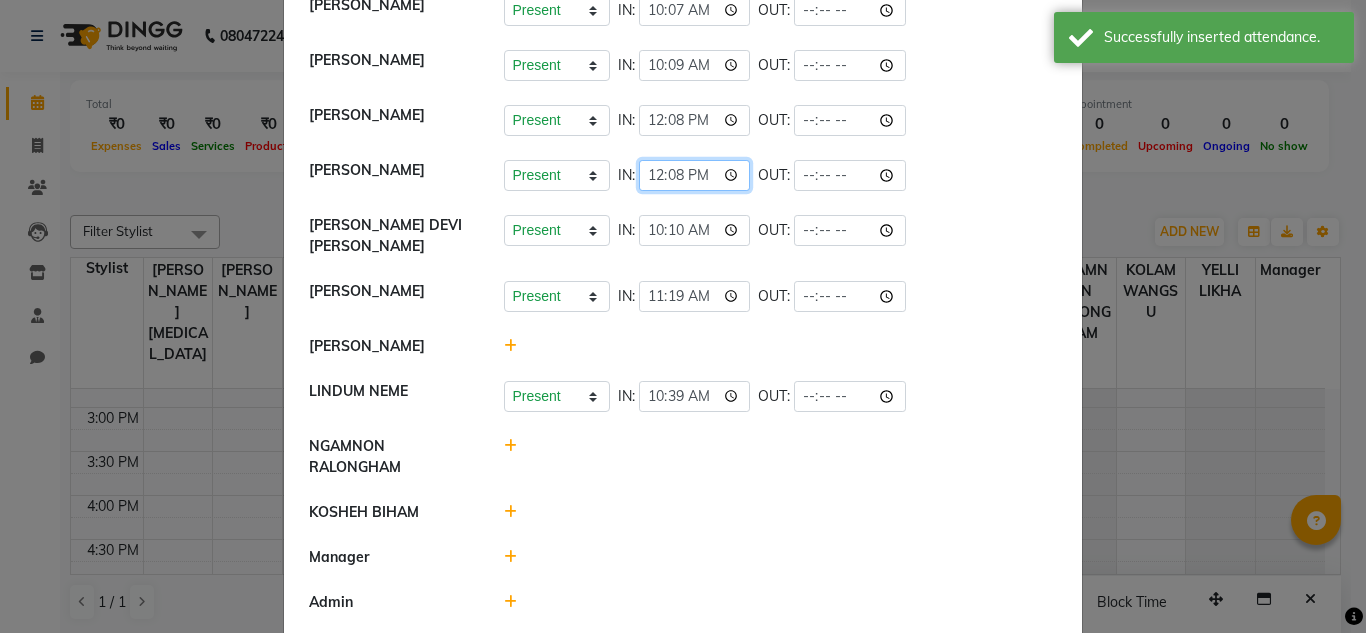 click on "12:08" 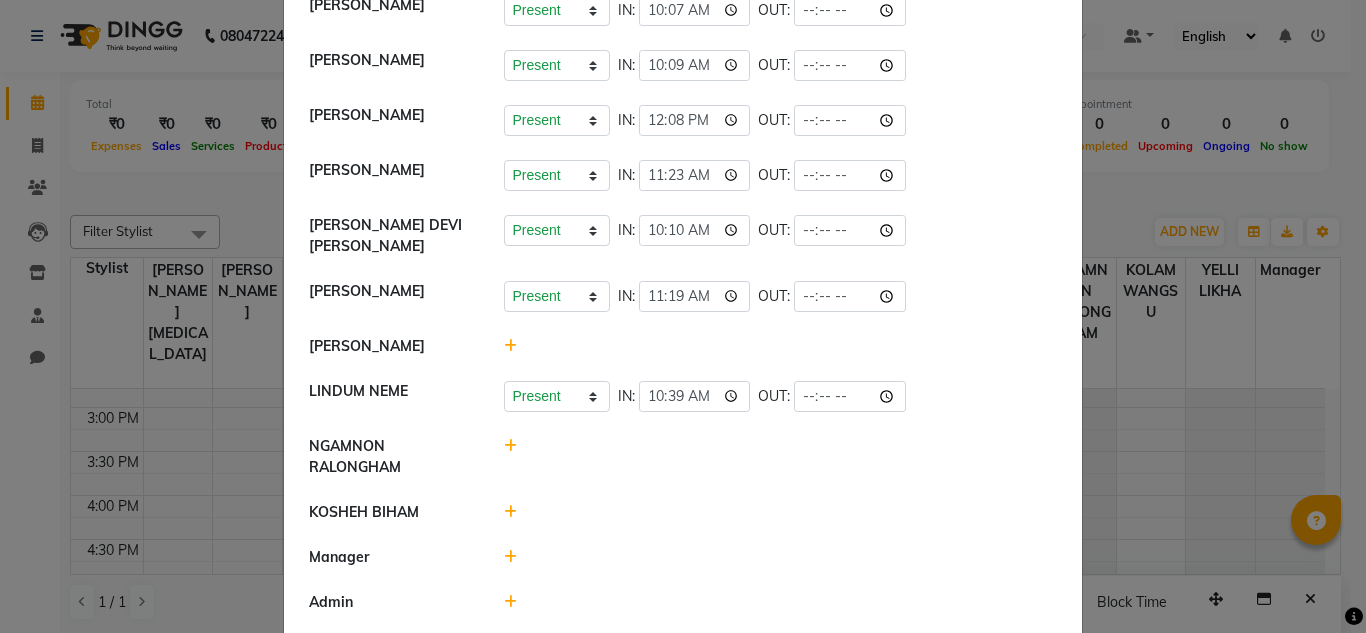 type on "11:23" 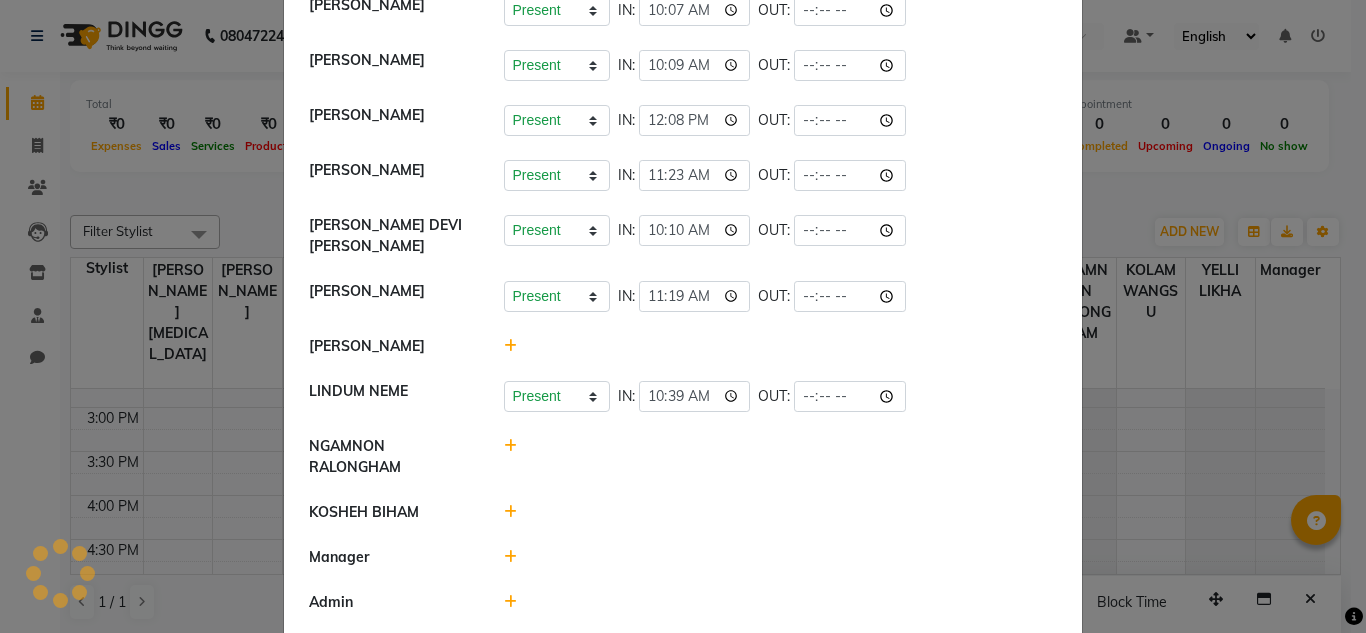click on "[PERSON_NAME] DEVI [PERSON_NAME]   Present   Absent   Late   Half Day   Weekly Off  IN:  10:10 OUT:" 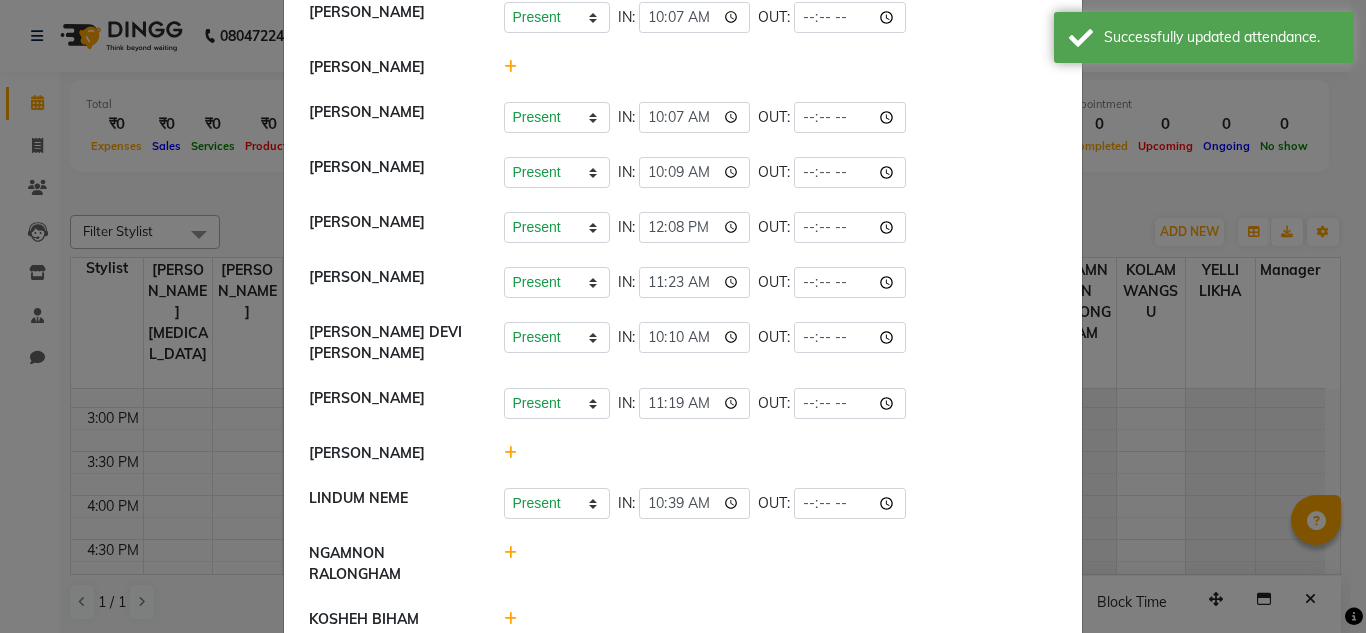 scroll, scrollTop: 171, scrollLeft: 0, axis: vertical 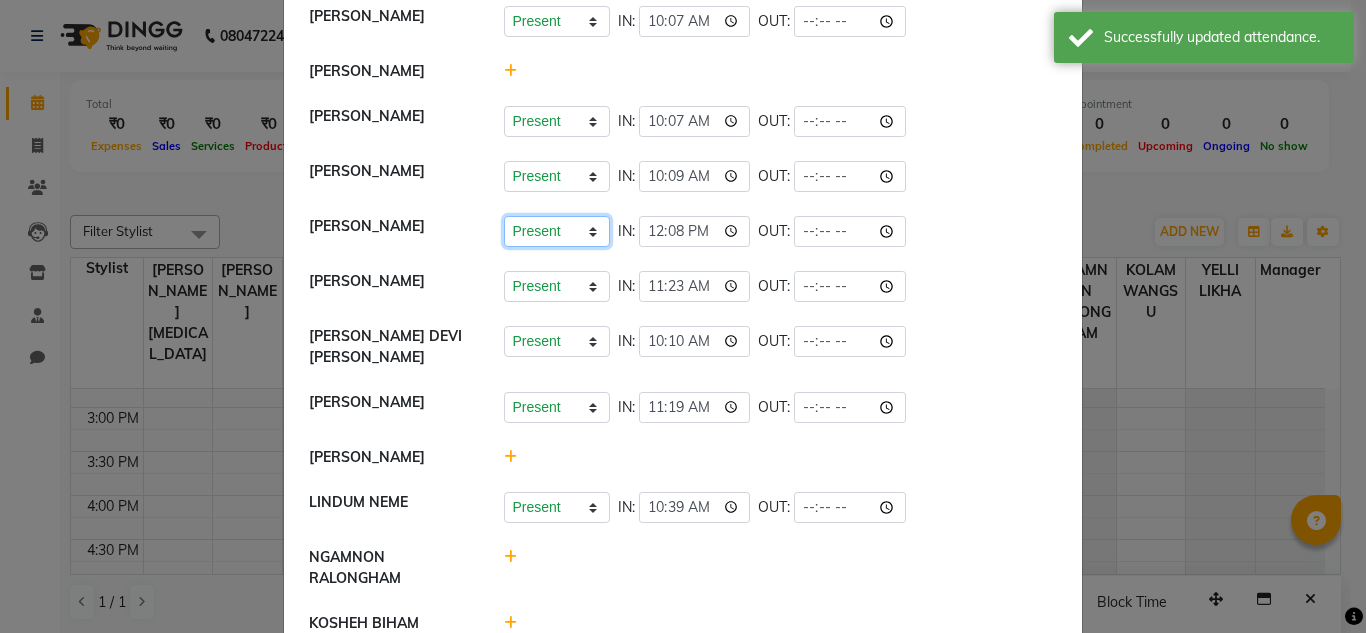 click on "Present   Absent   Late   Half Day   Weekly Off" 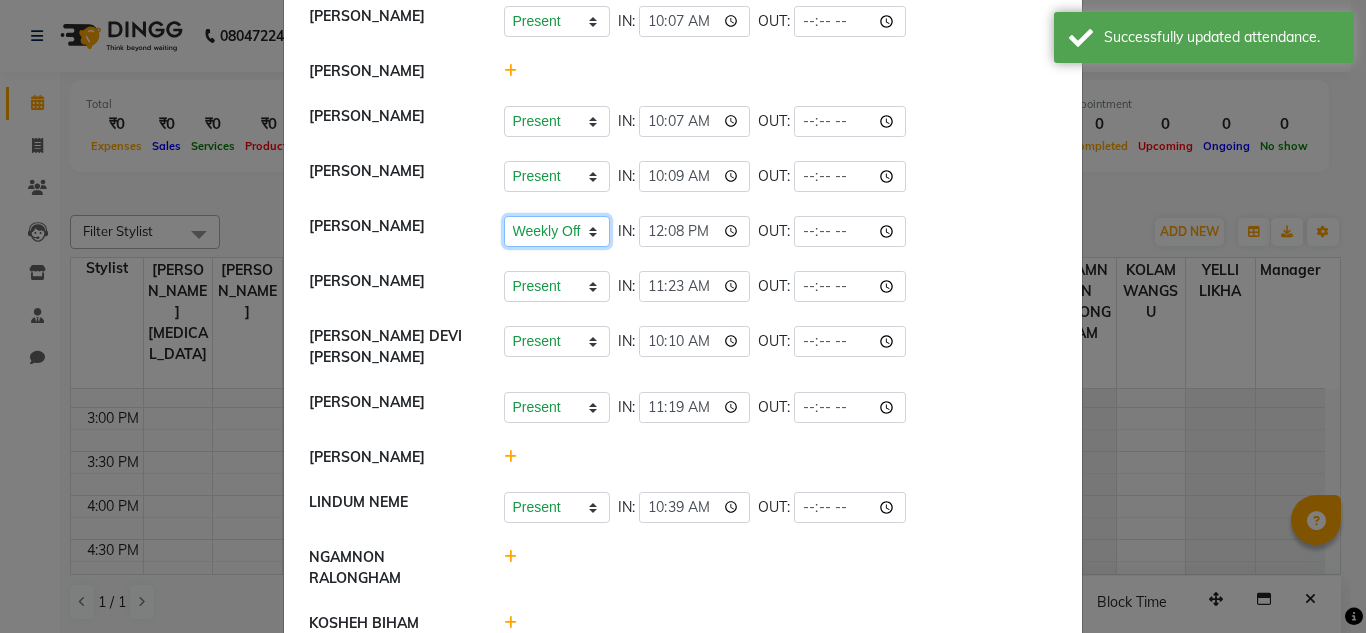 click on "Present   Absent   Late   Half Day   Weekly Off" 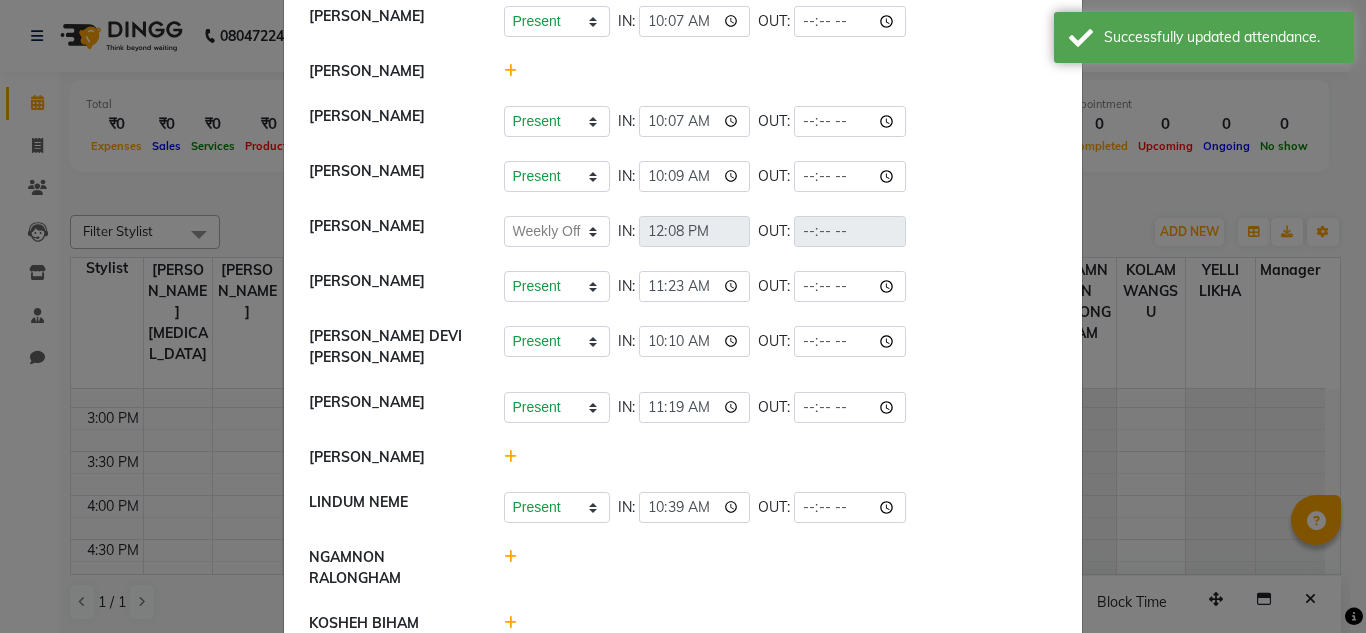 select on "W" 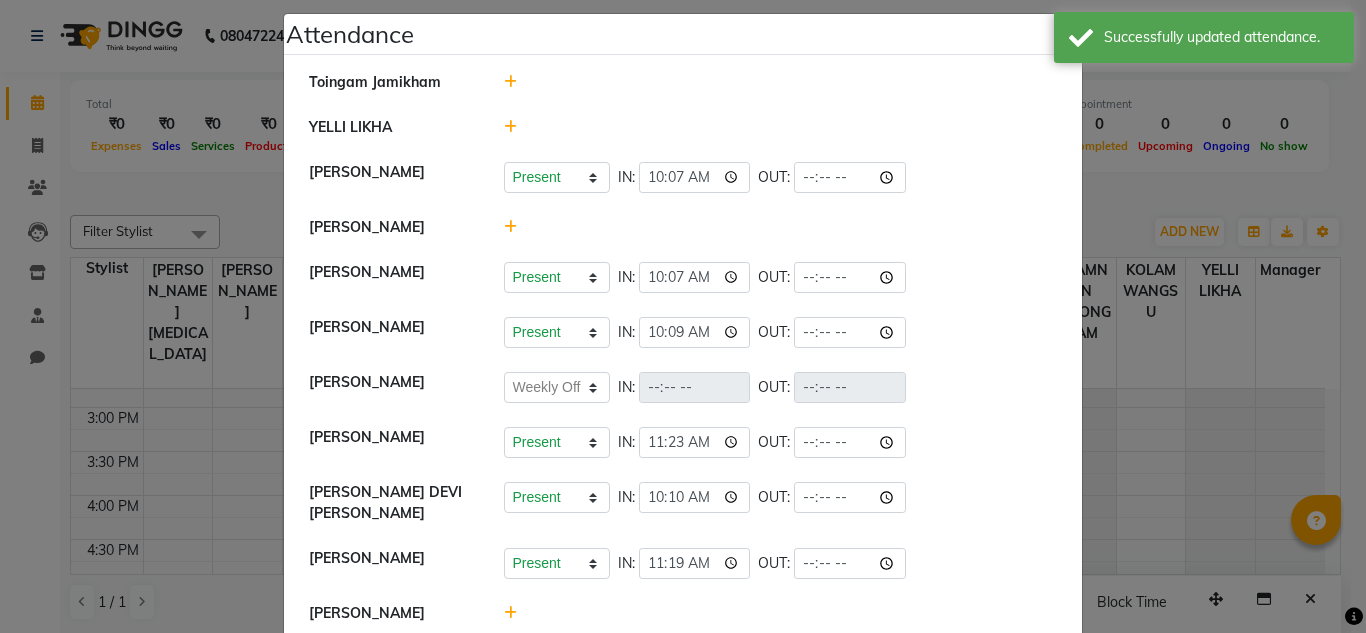 scroll, scrollTop: 16, scrollLeft: 0, axis: vertical 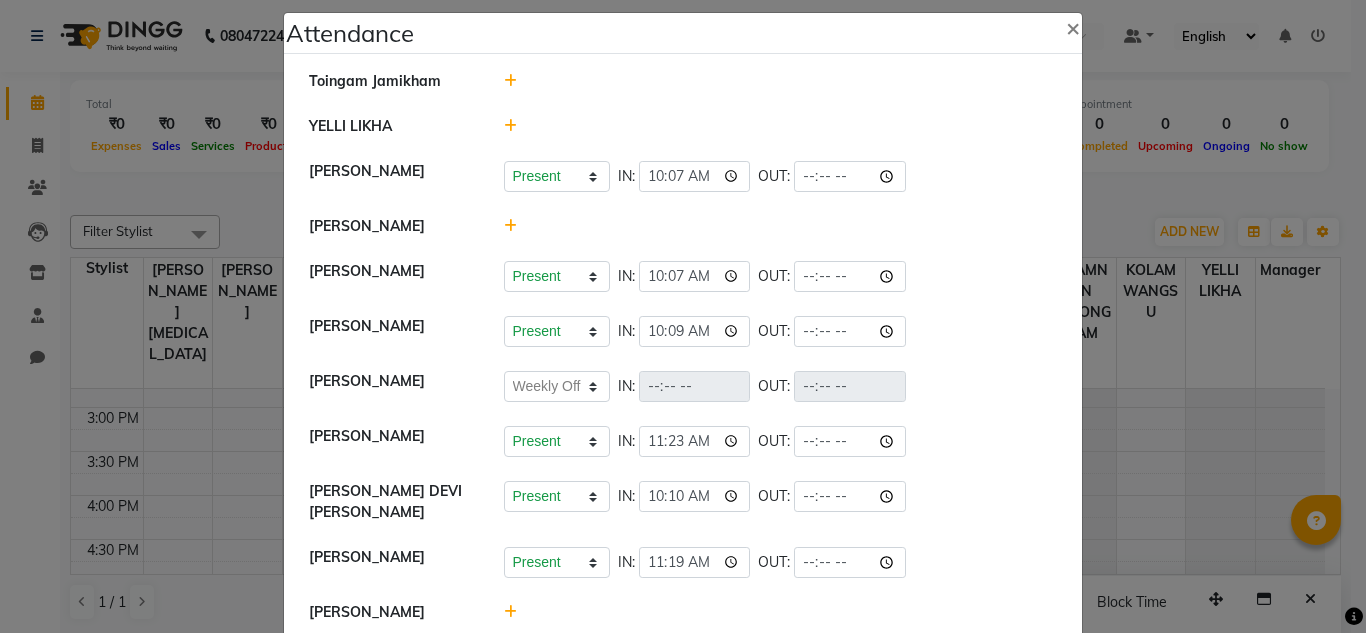 drag, startPoint x: 568, startPoint y: 161, endPoint x: 494, endPoint y: 83, distance: 107.51744 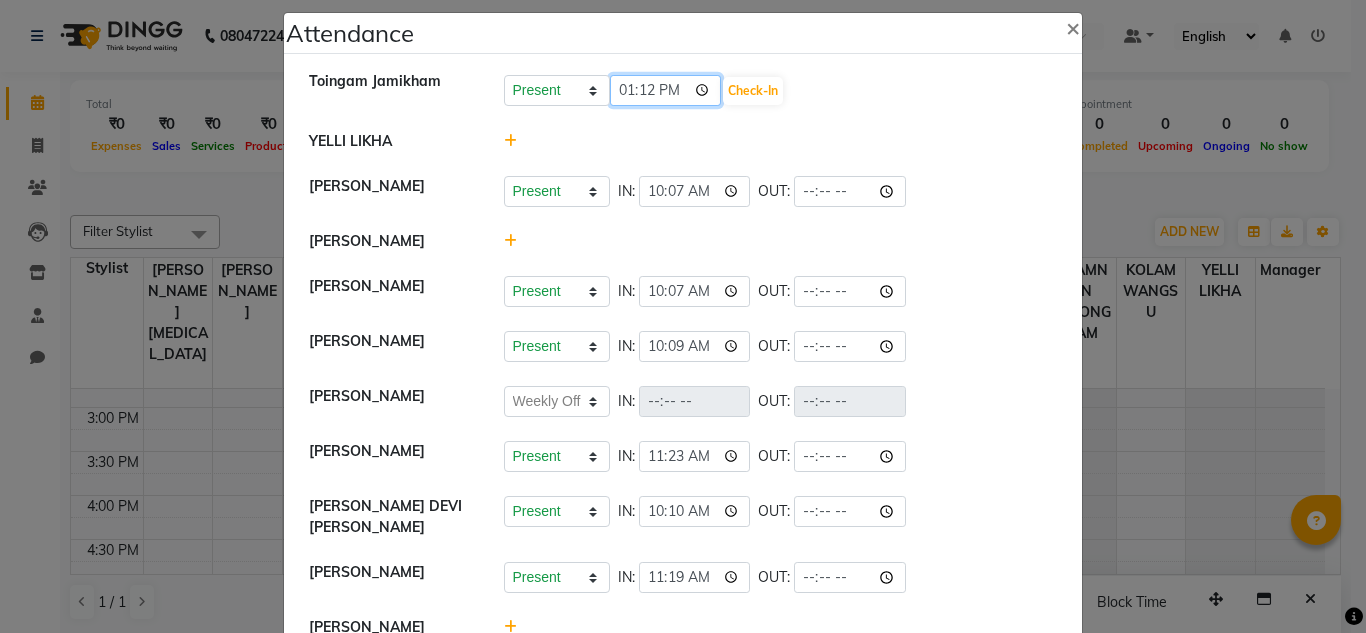 click on "13:12" 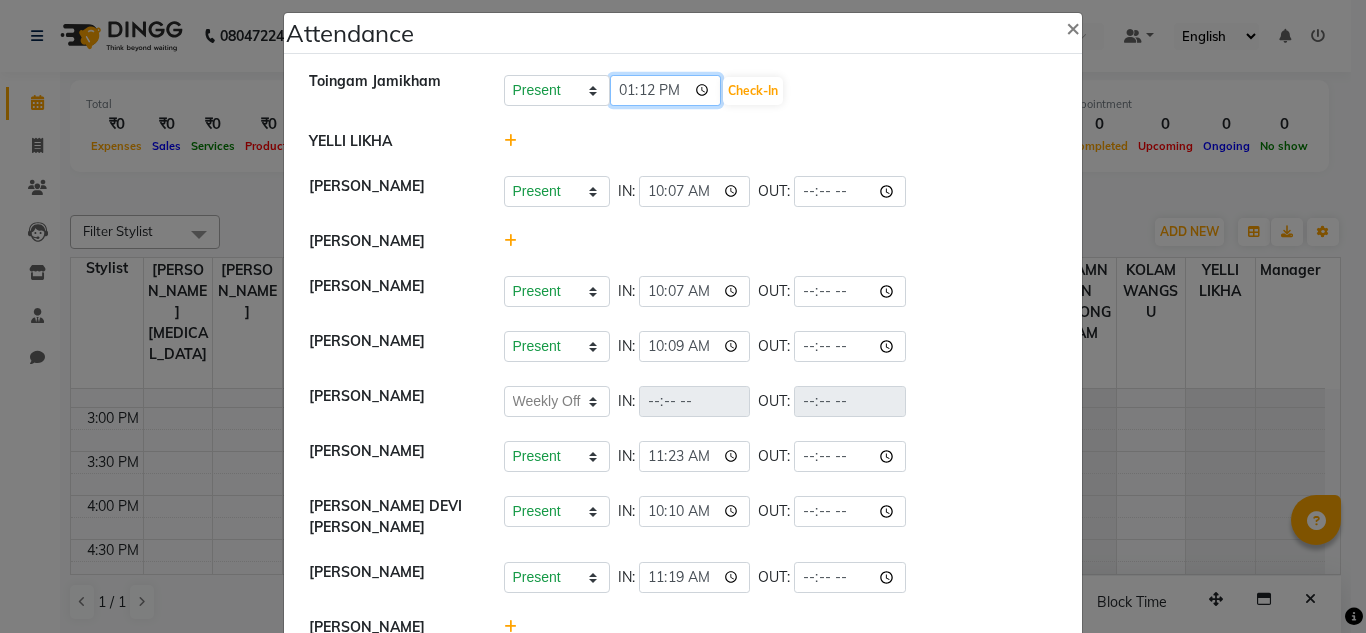 click on "13:12" 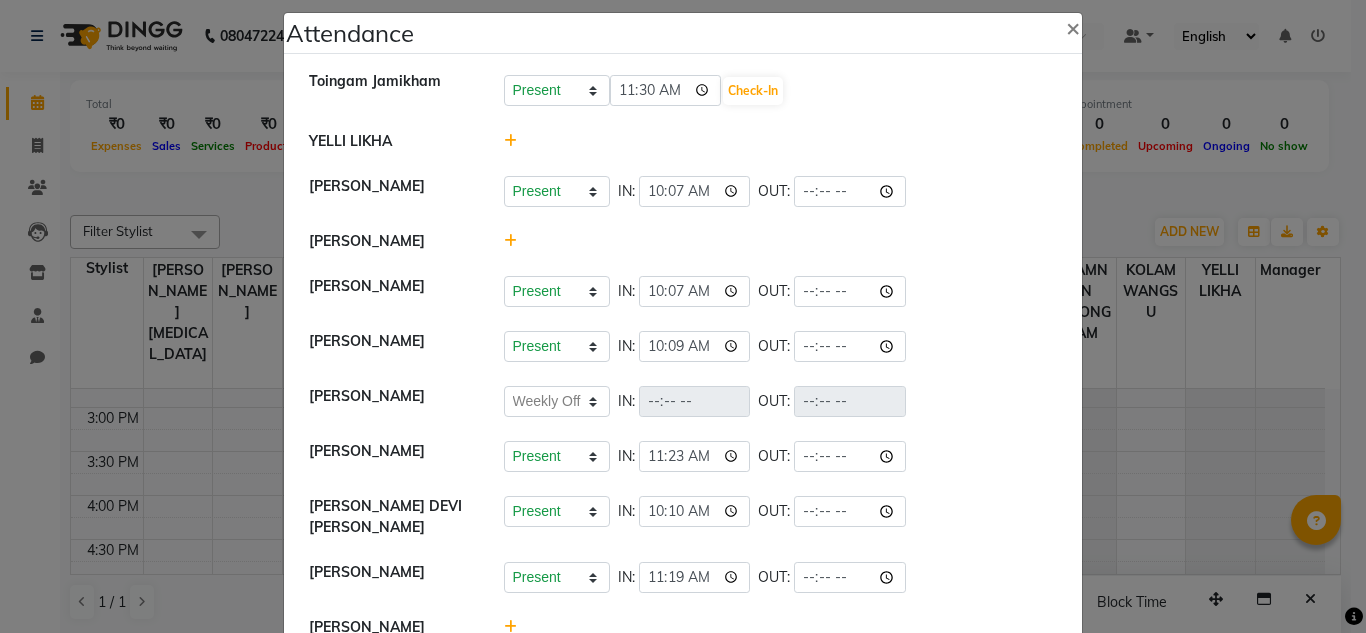 type on "11:30" 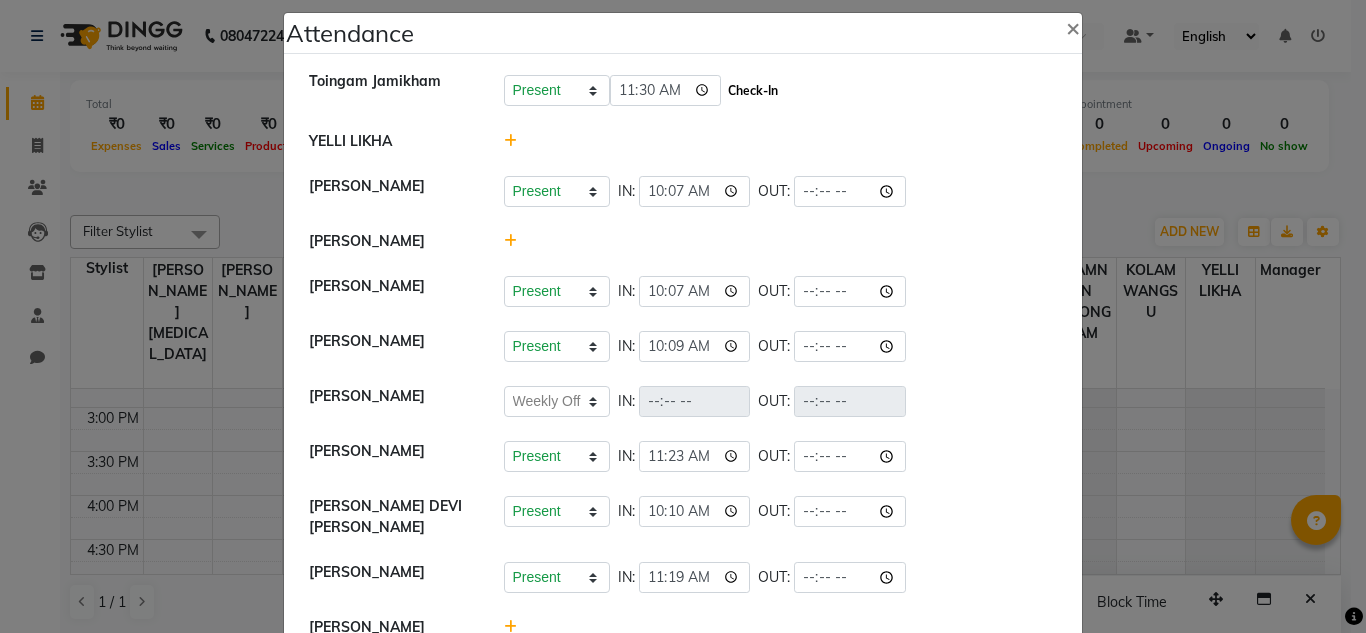 click on "Check-In" 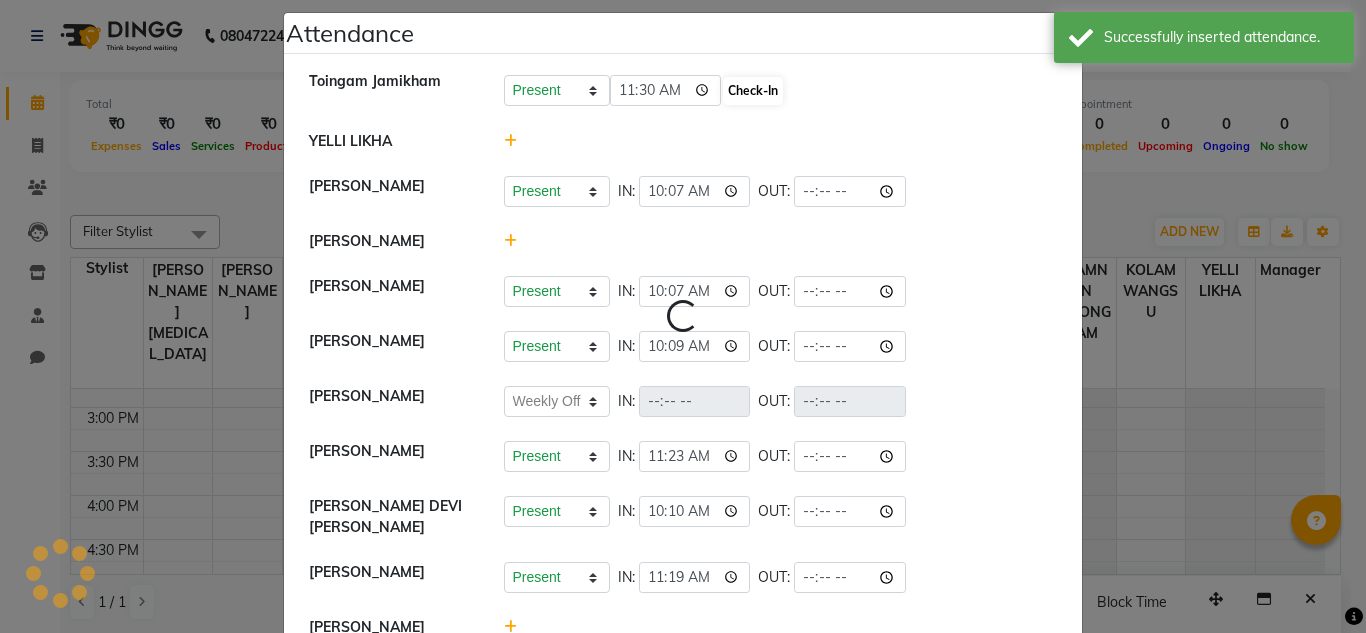 select on "W" 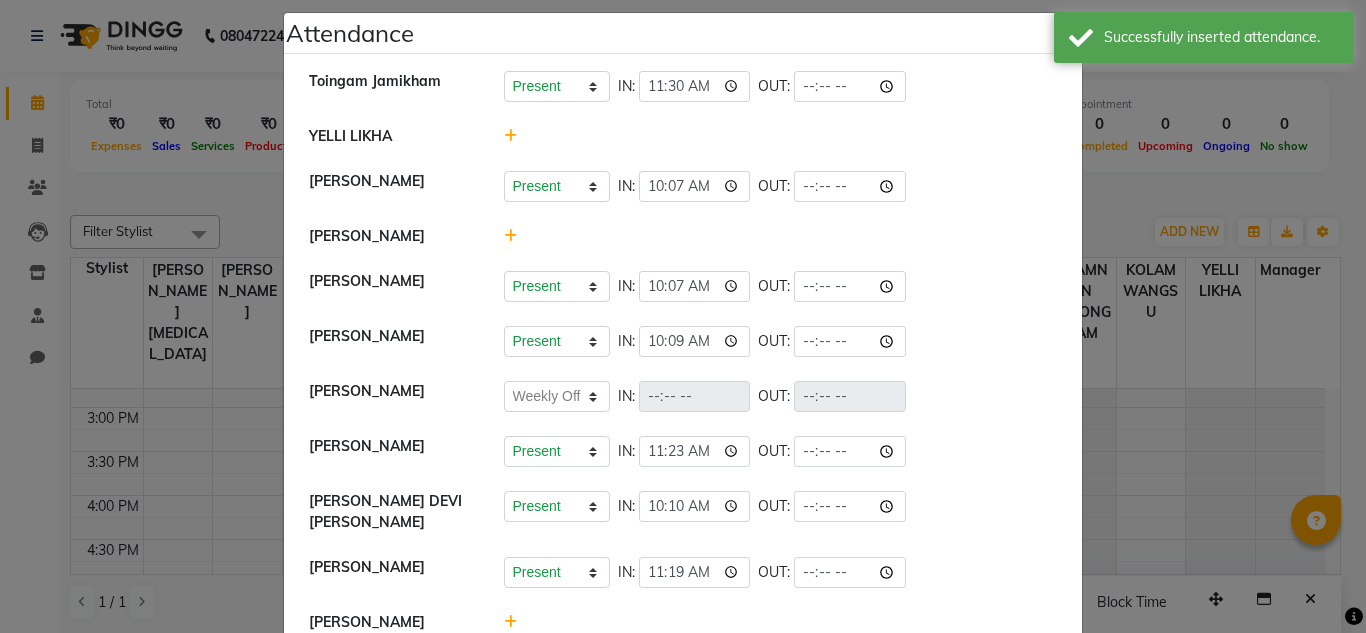 click 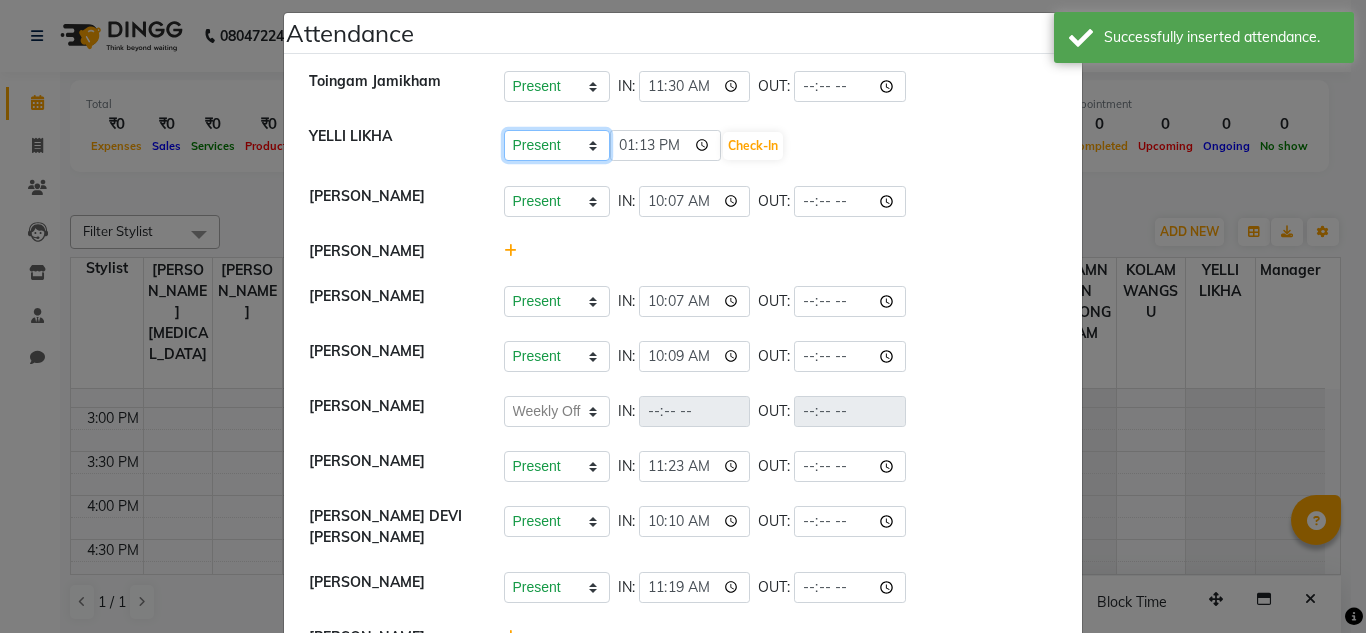 click on "Present Absent Late Half Day Weekly Off" 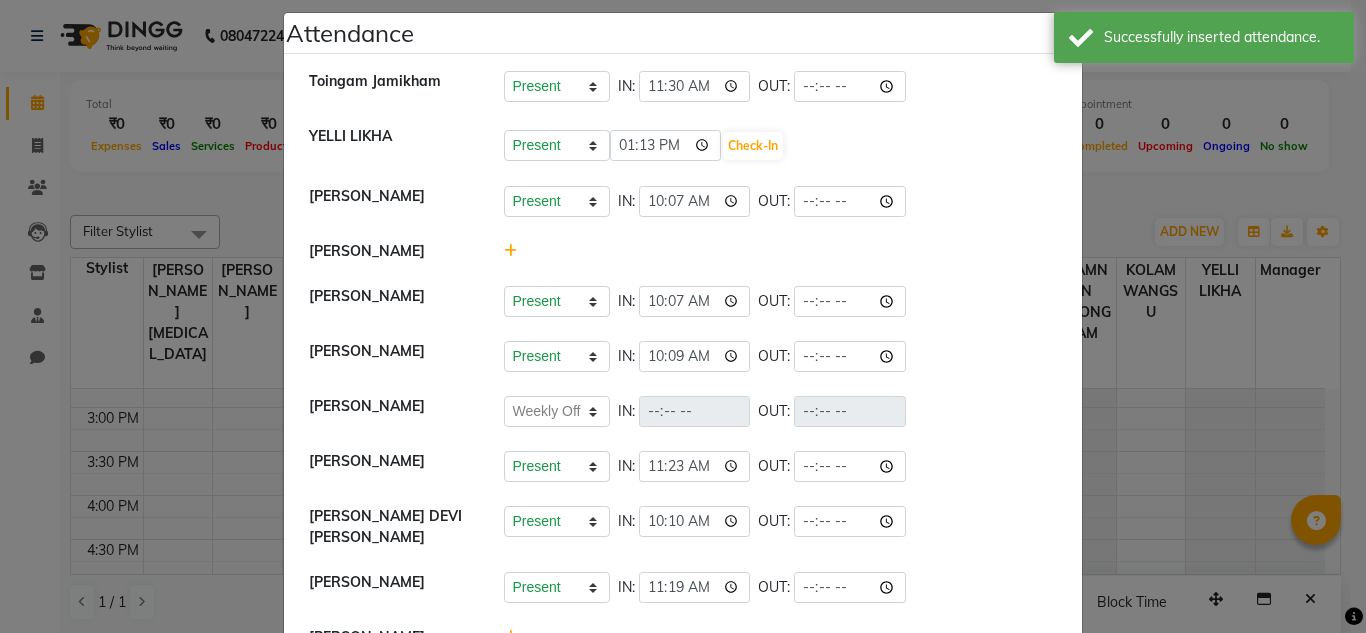 click on "[PERSON_NAME]   Present   Absent   Late   Half Day   Weekly Off  IN:  10:07 OUT:" 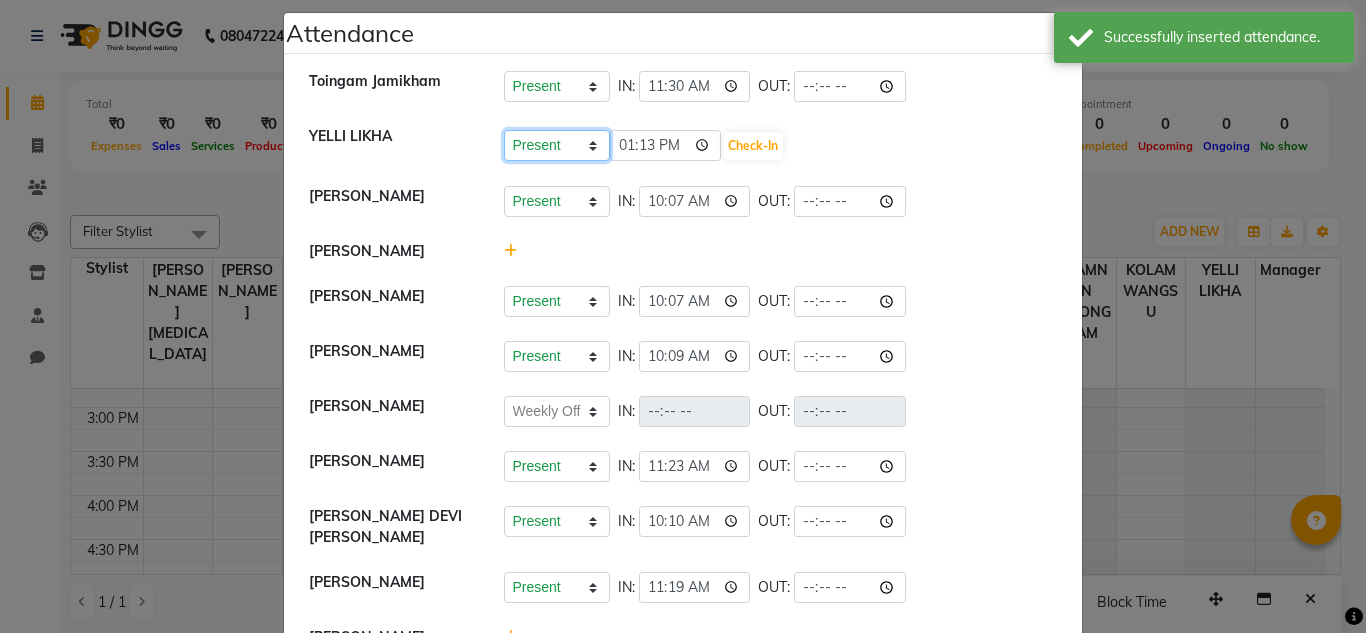 click on "Present Absent Late Half Day Weekly Off" 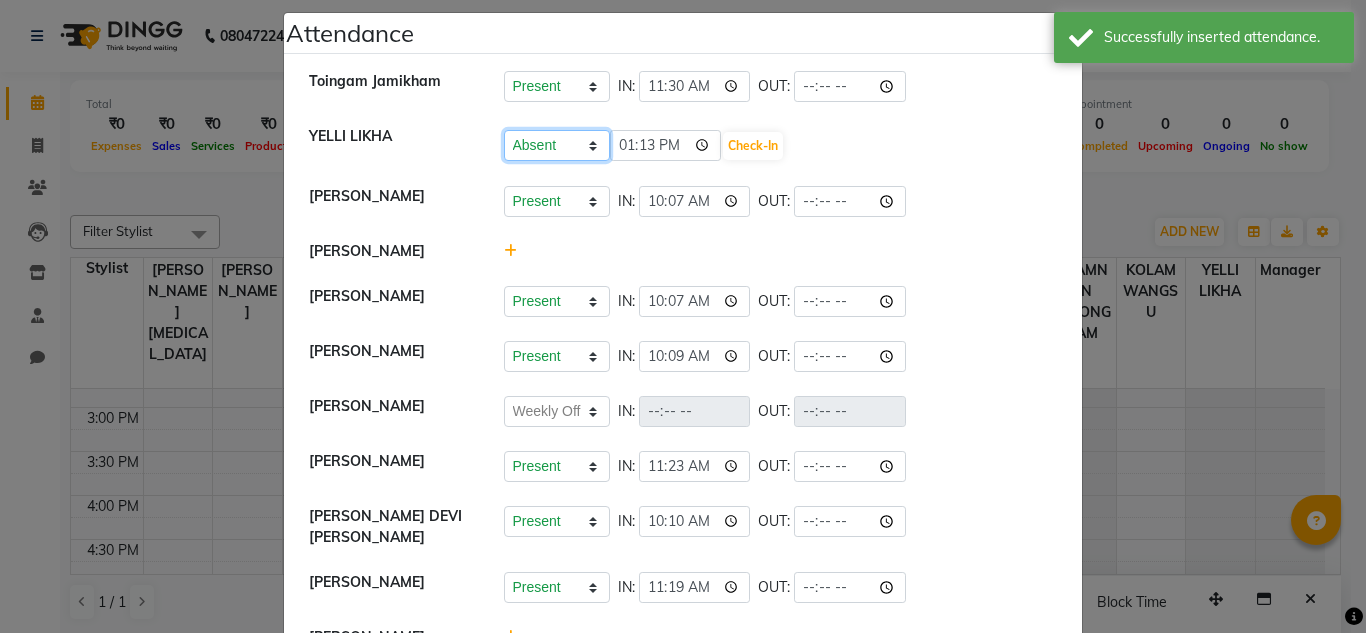 click on "Present Absent Late Half Day Weekly Off" 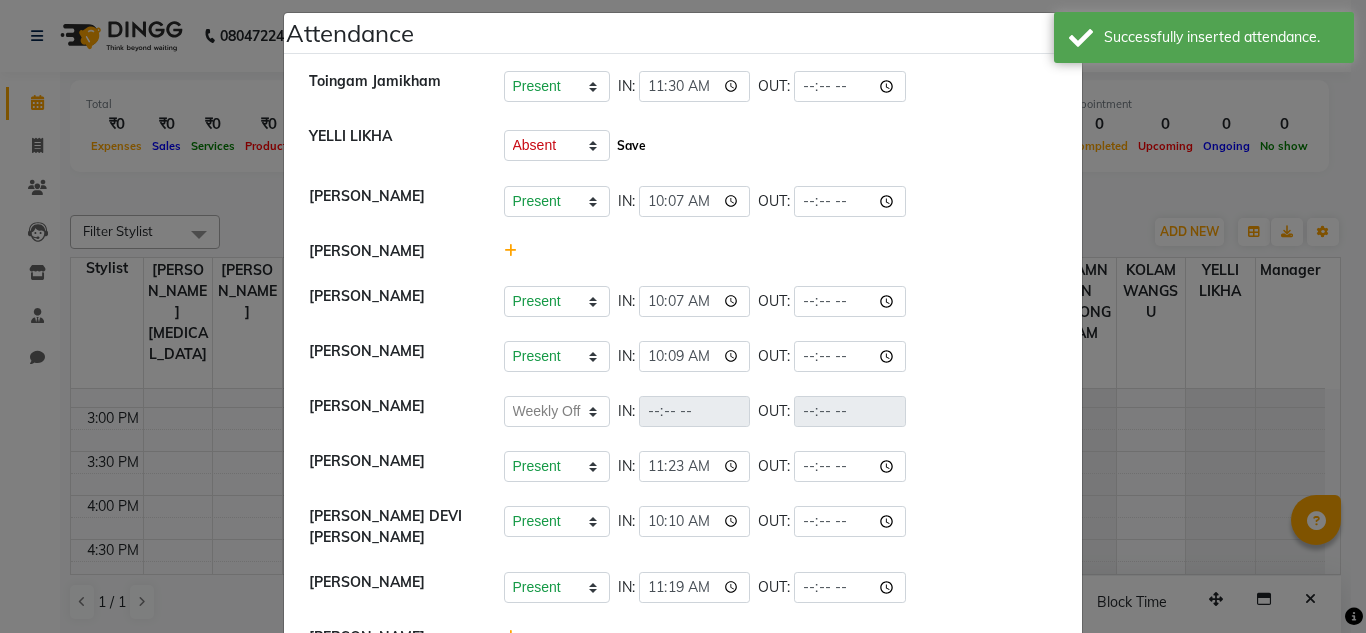 click on "Save" 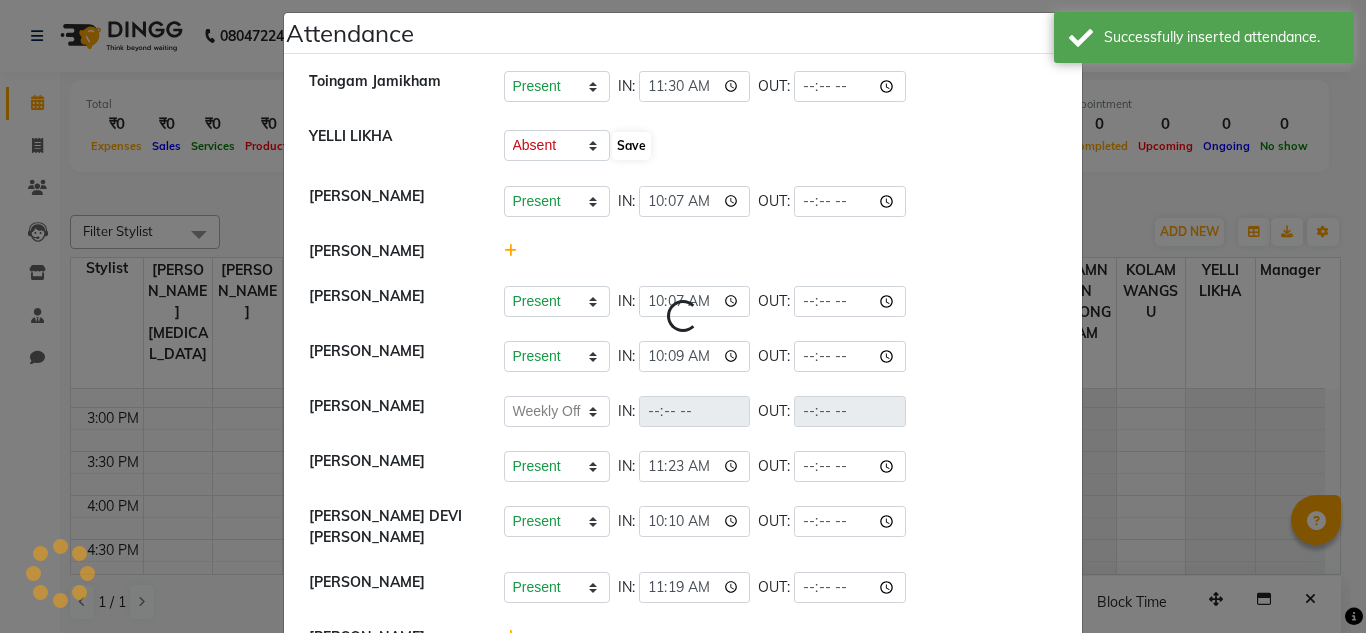 select on "A" 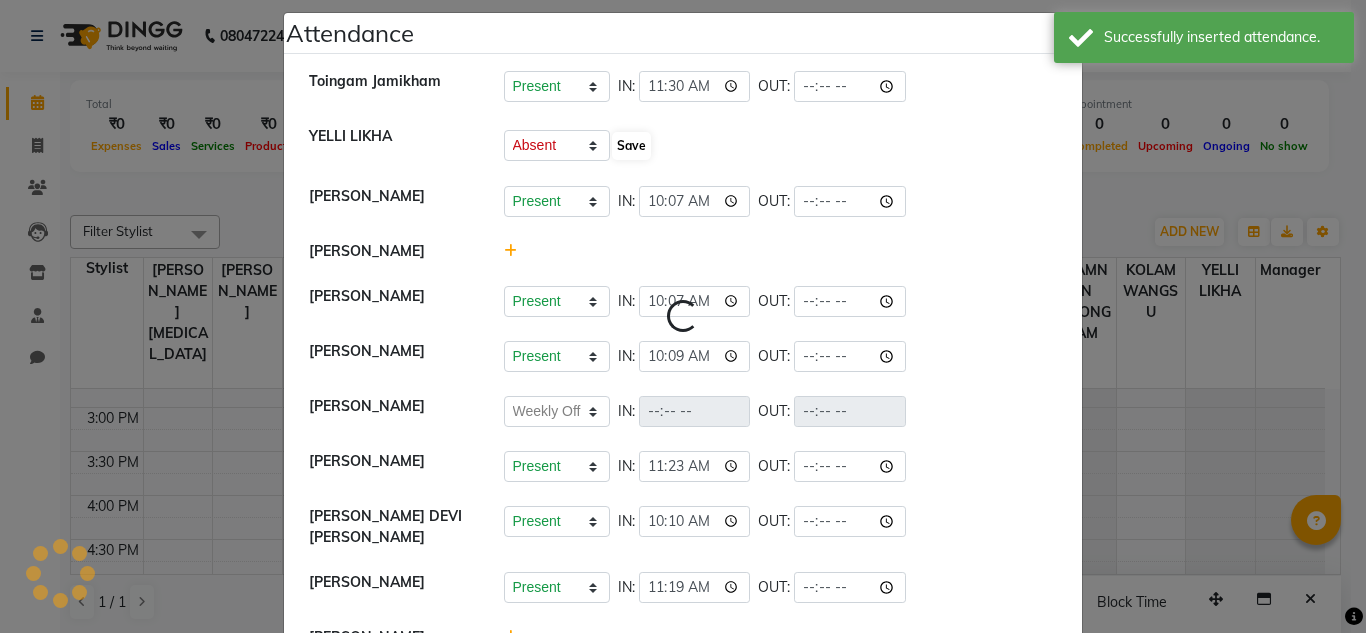 select on "W" 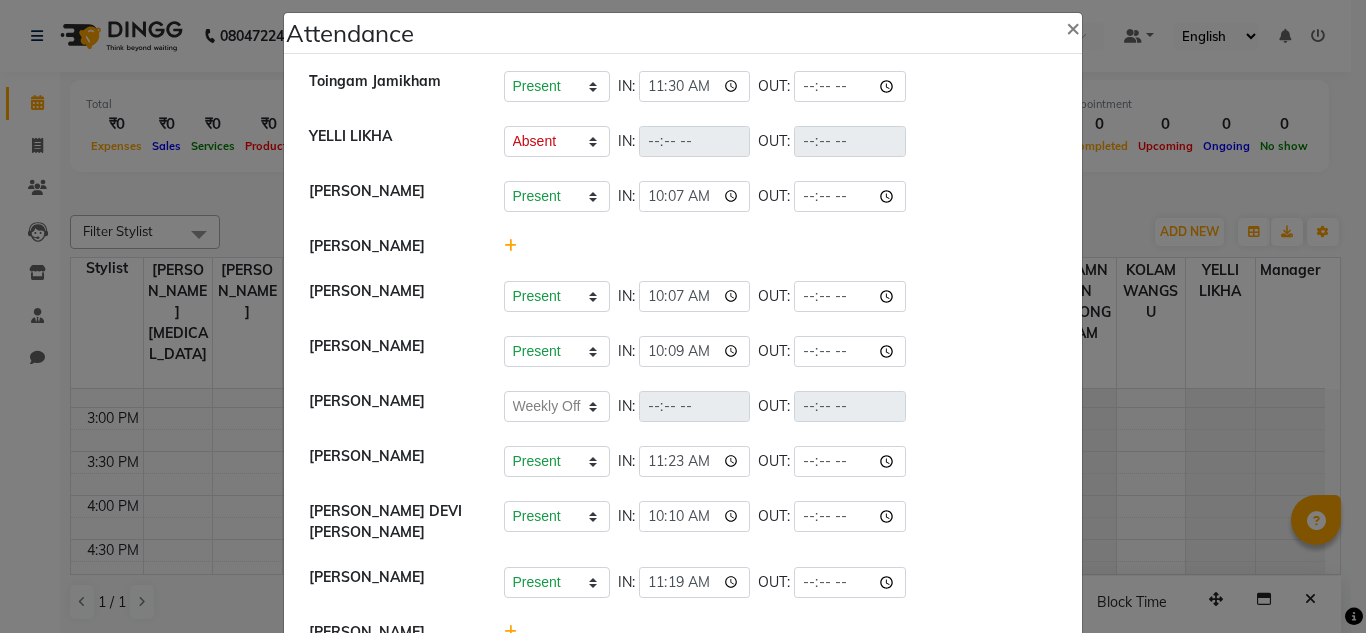 click 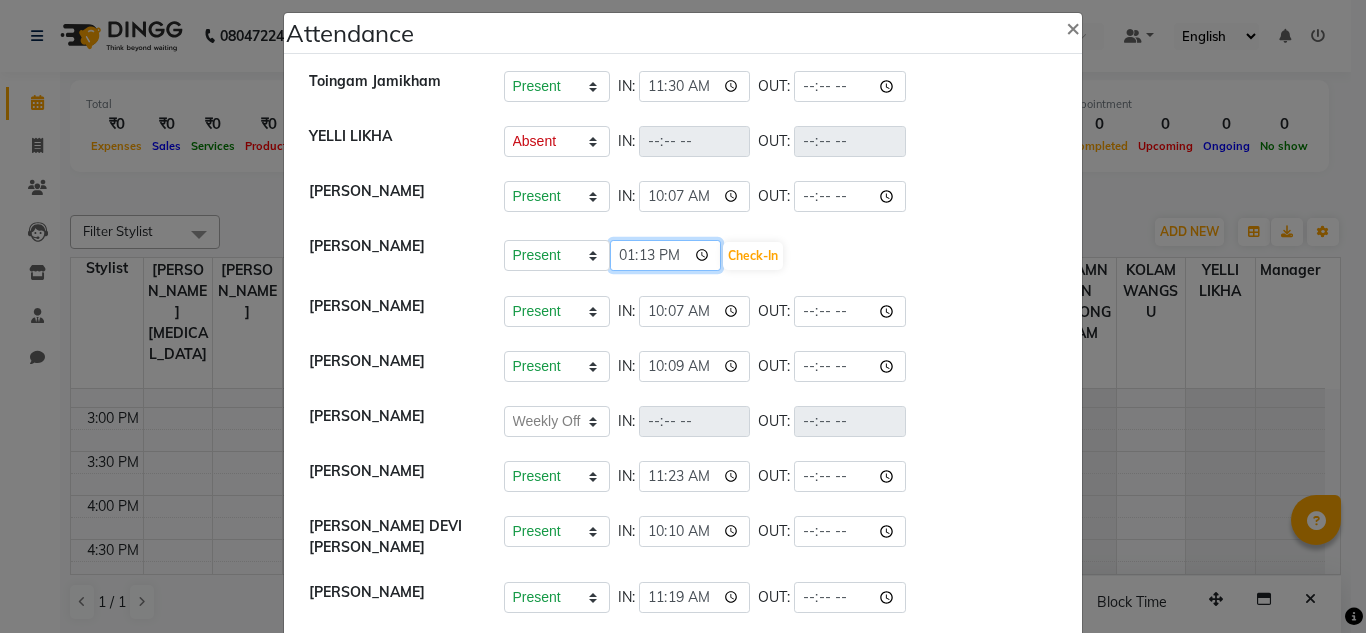 click on "13:13" 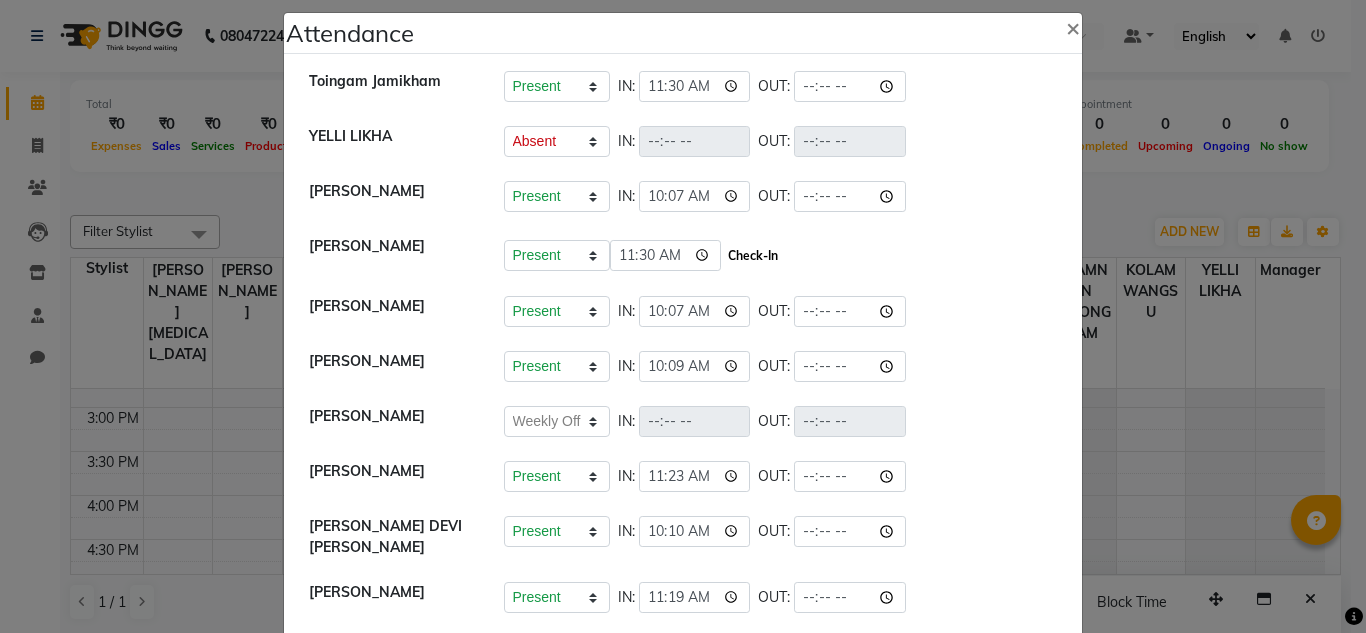 type on "11:30" 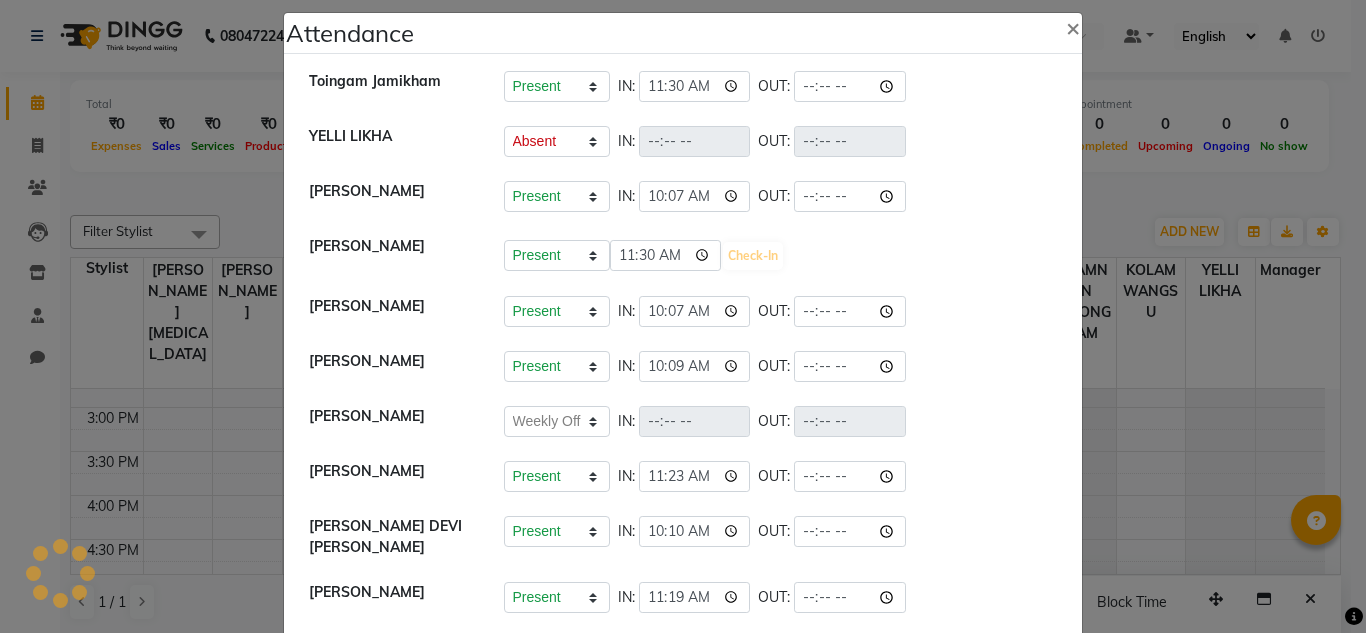 select on "A" 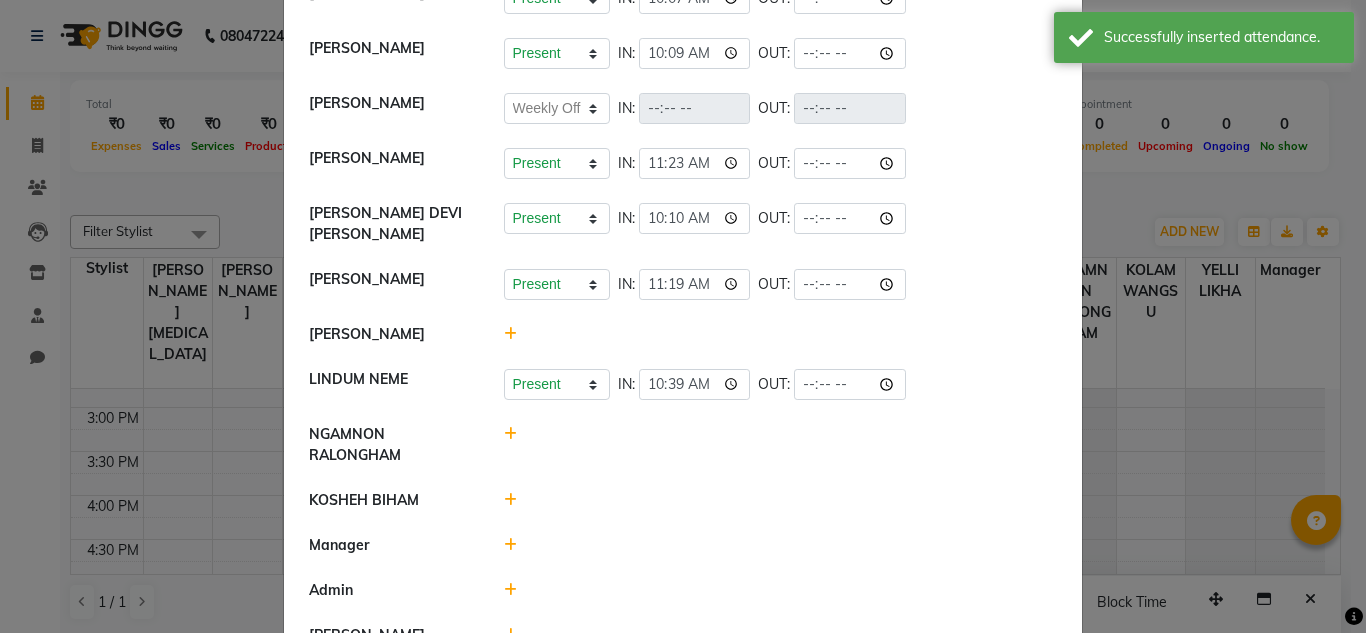 scroll, scrollTop: 325, scrollLeft: 0, axis: vertical 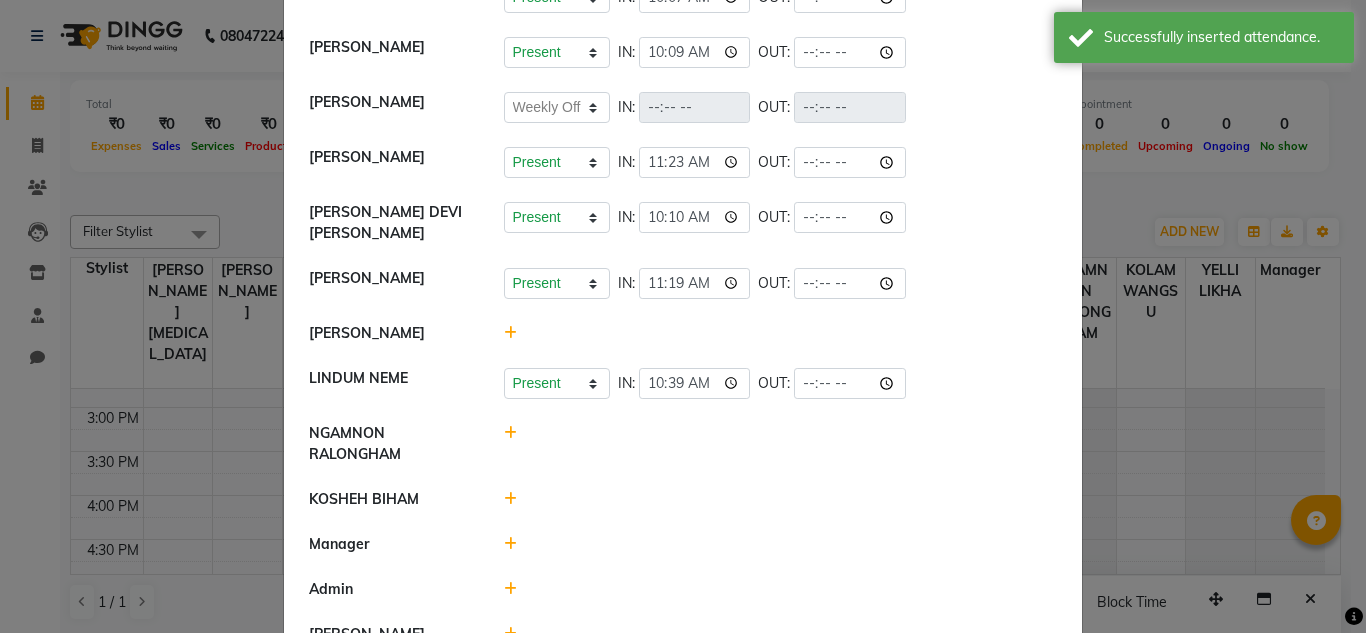 click 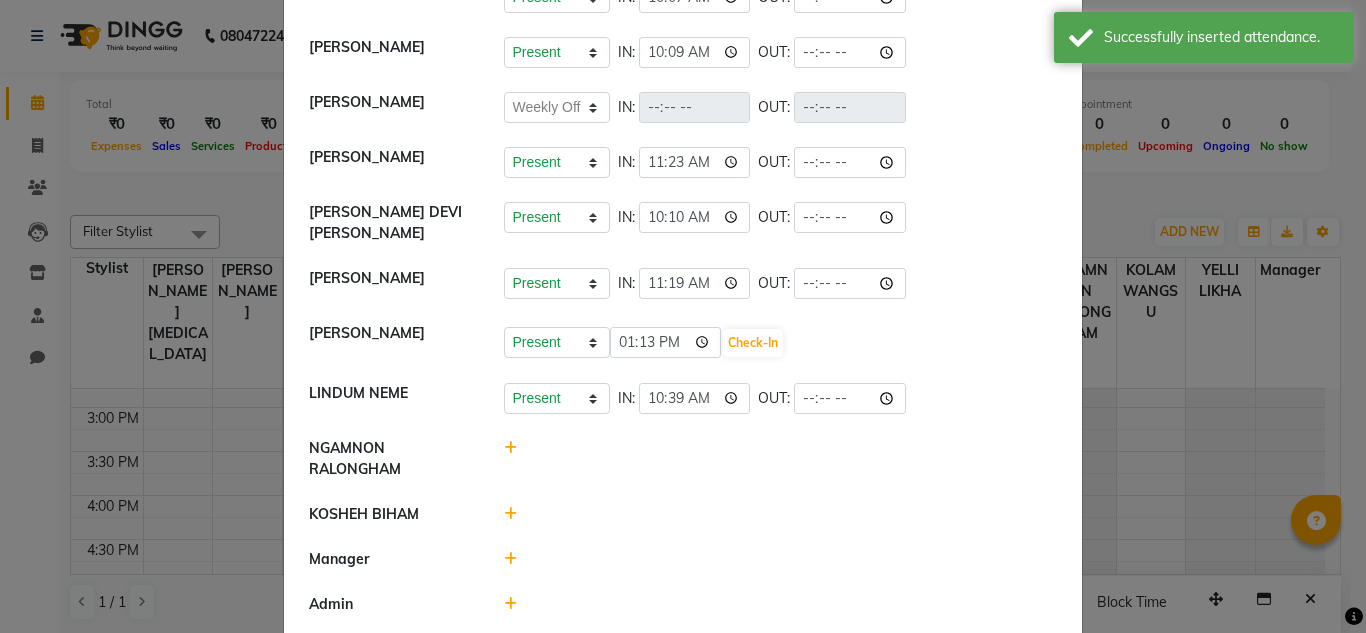 click on "Present Absent Late Half Day Weekly Off 13:13 Check-In" 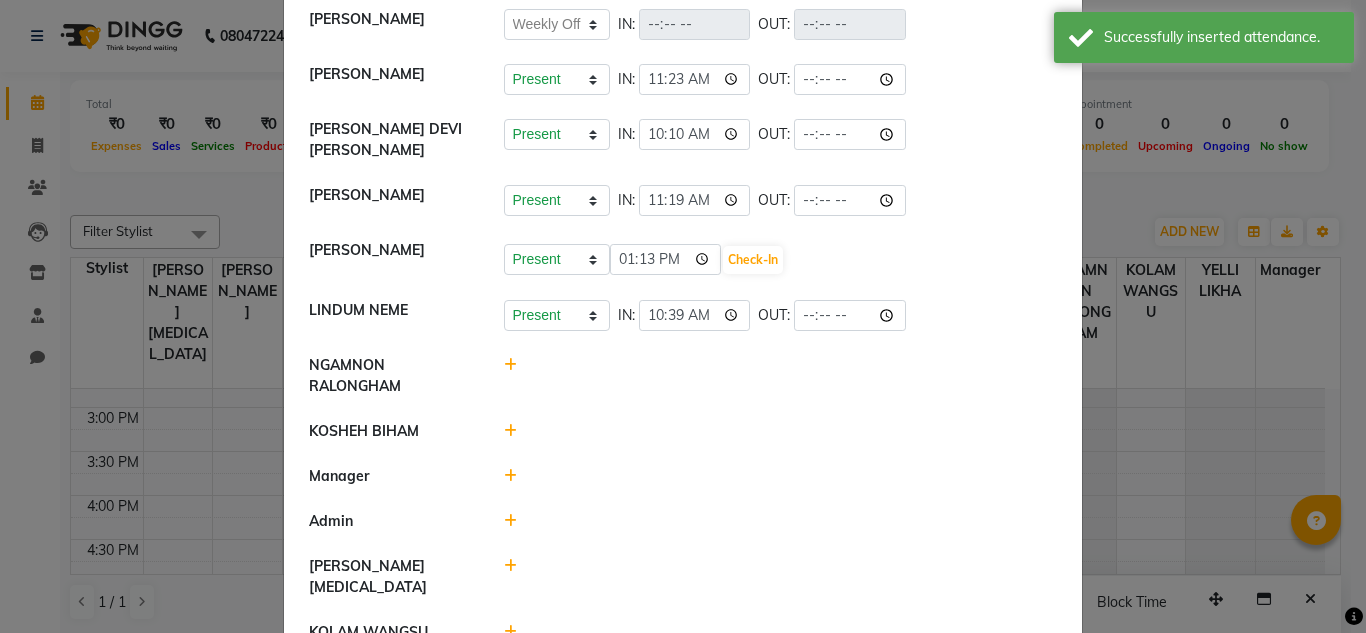 scroll, scrollTop: 409, scrollLeft: 0, axis: vertical 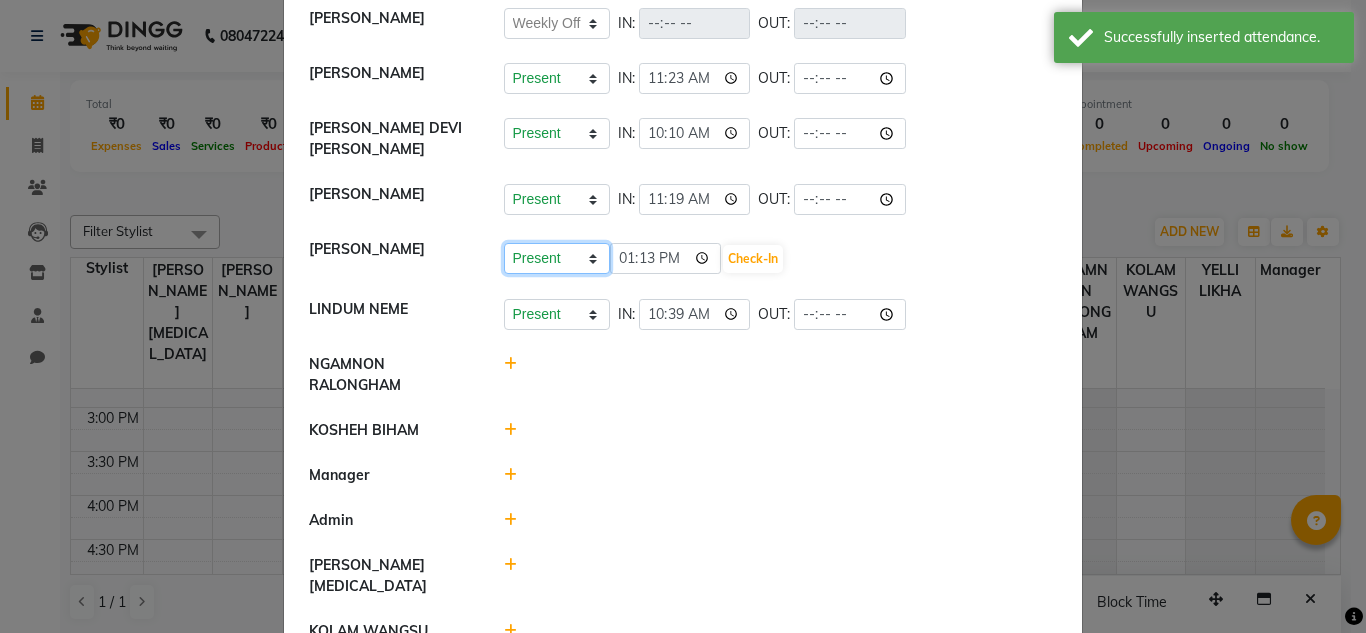 click on "Present Absent Late Half Day Weekly Off" 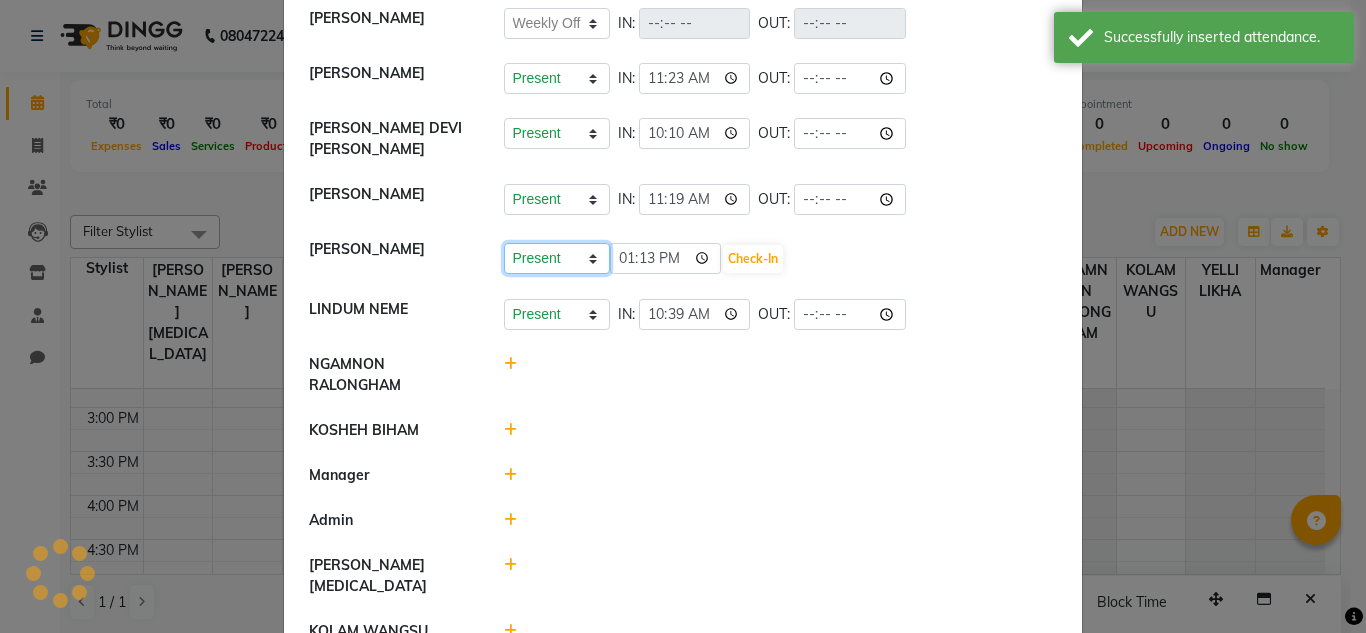 select on "A" 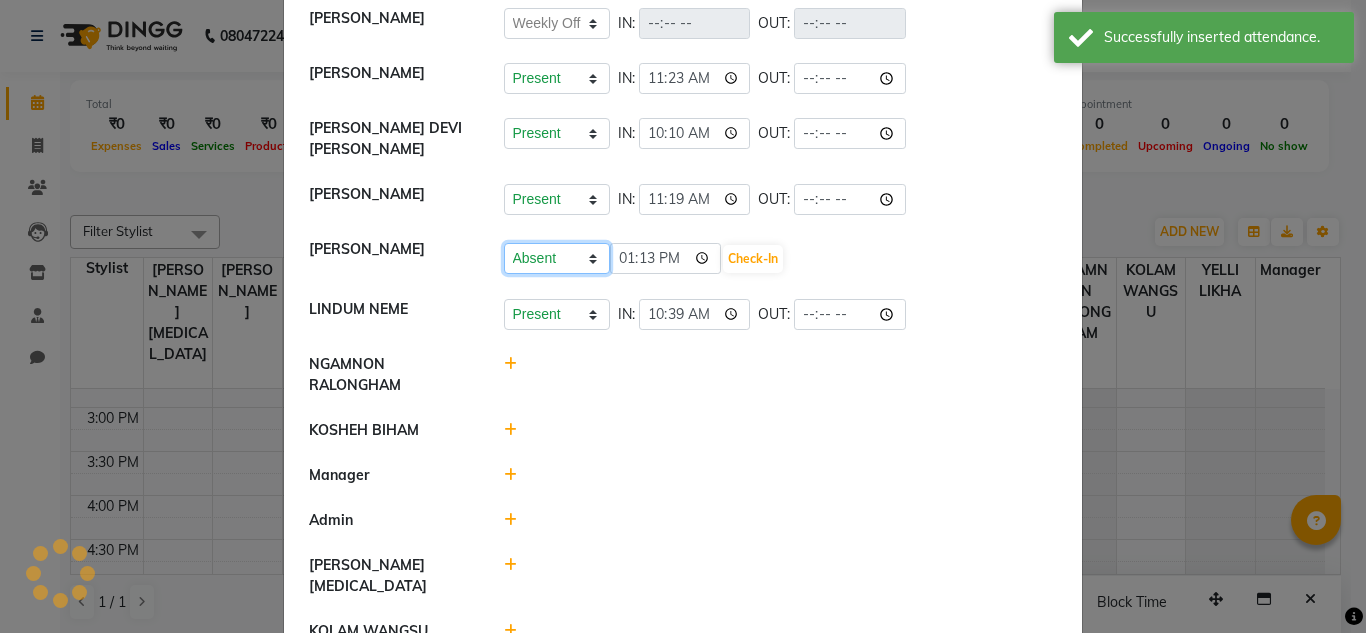 click on "Present Absent Late Half Day Weekly Off" 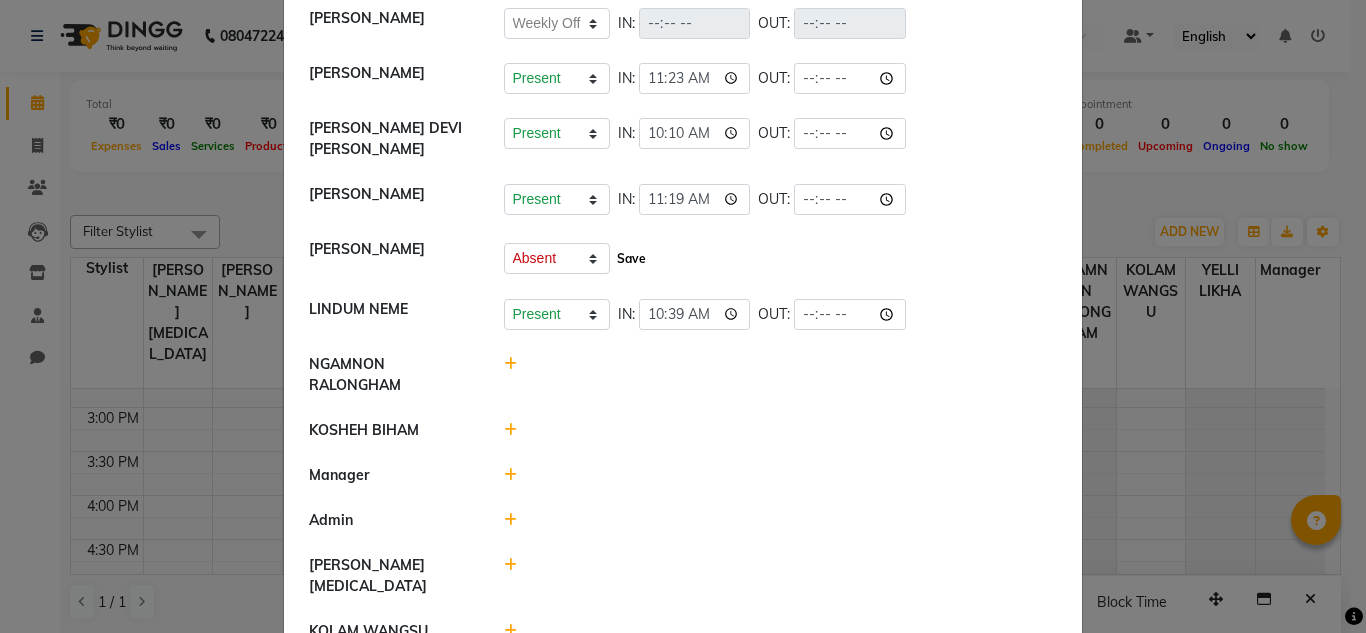 click on "Save" 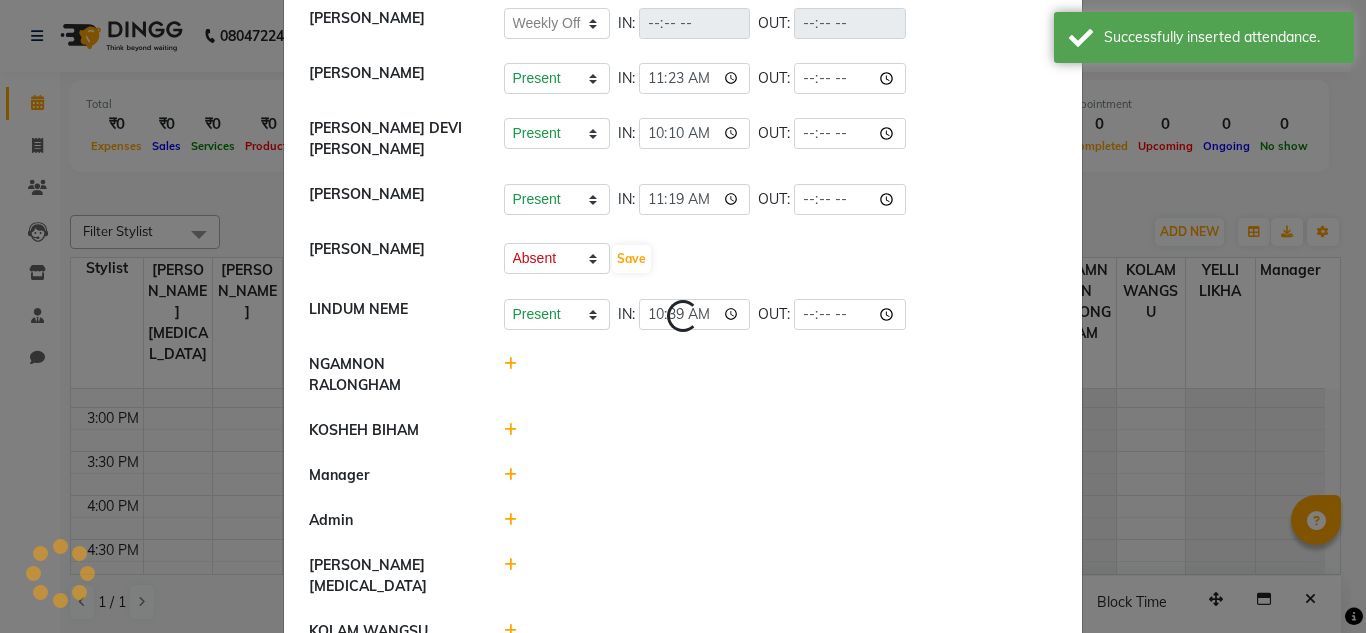 select on "A" 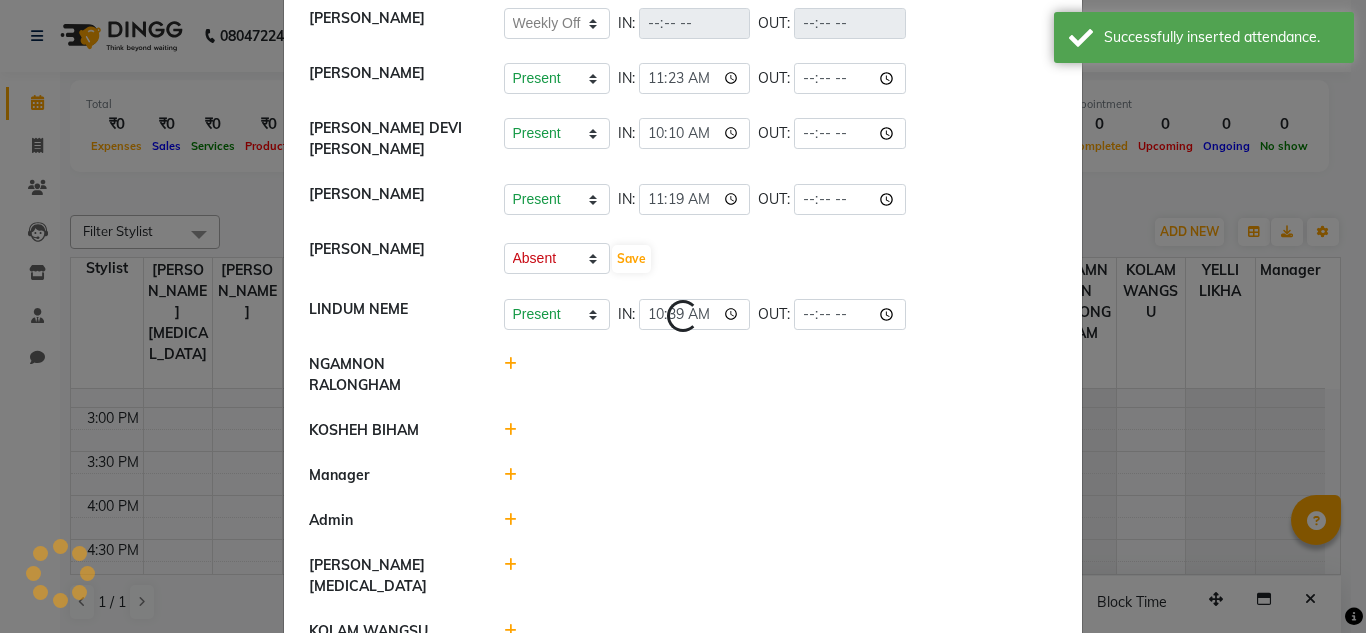 select on "W" 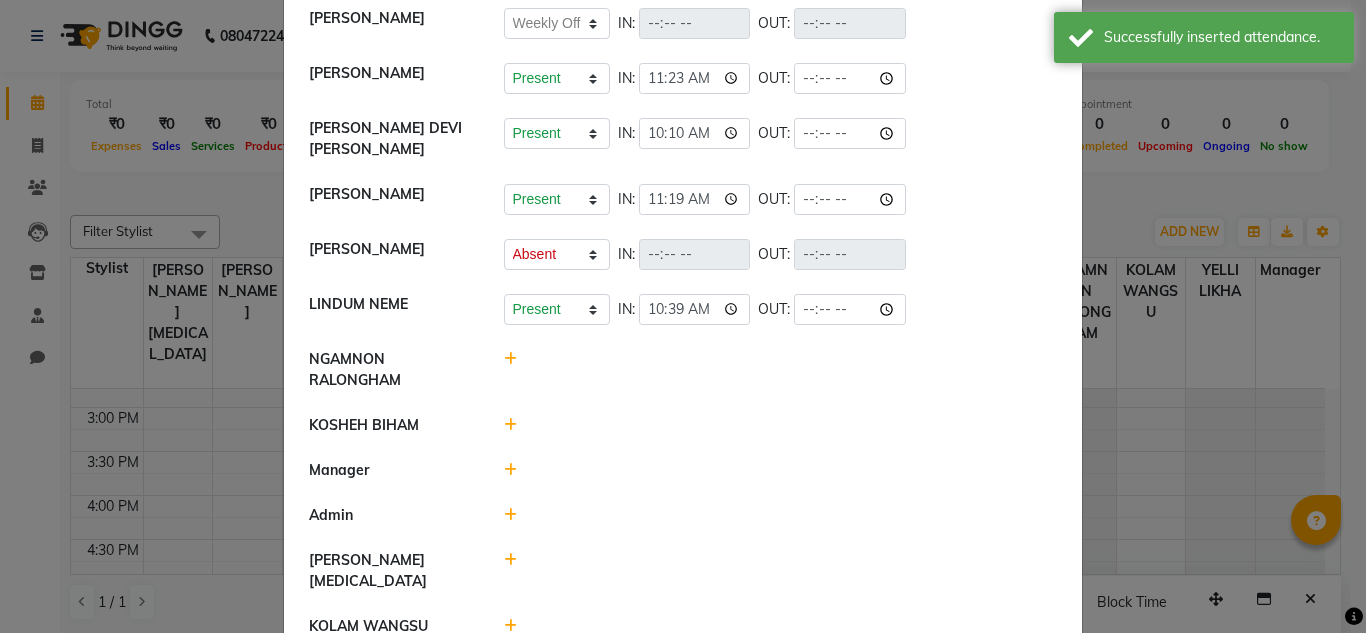 scroll, scrollTop: 438, scrollLeft: 0, axis: vertical 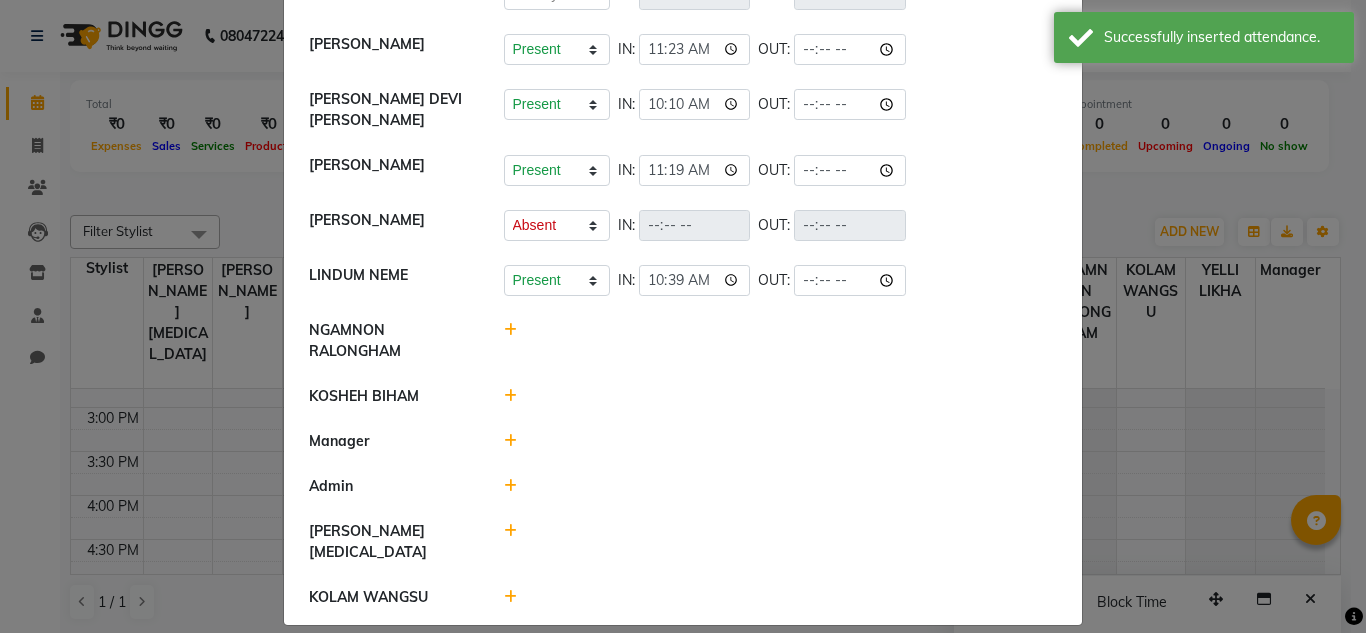 click 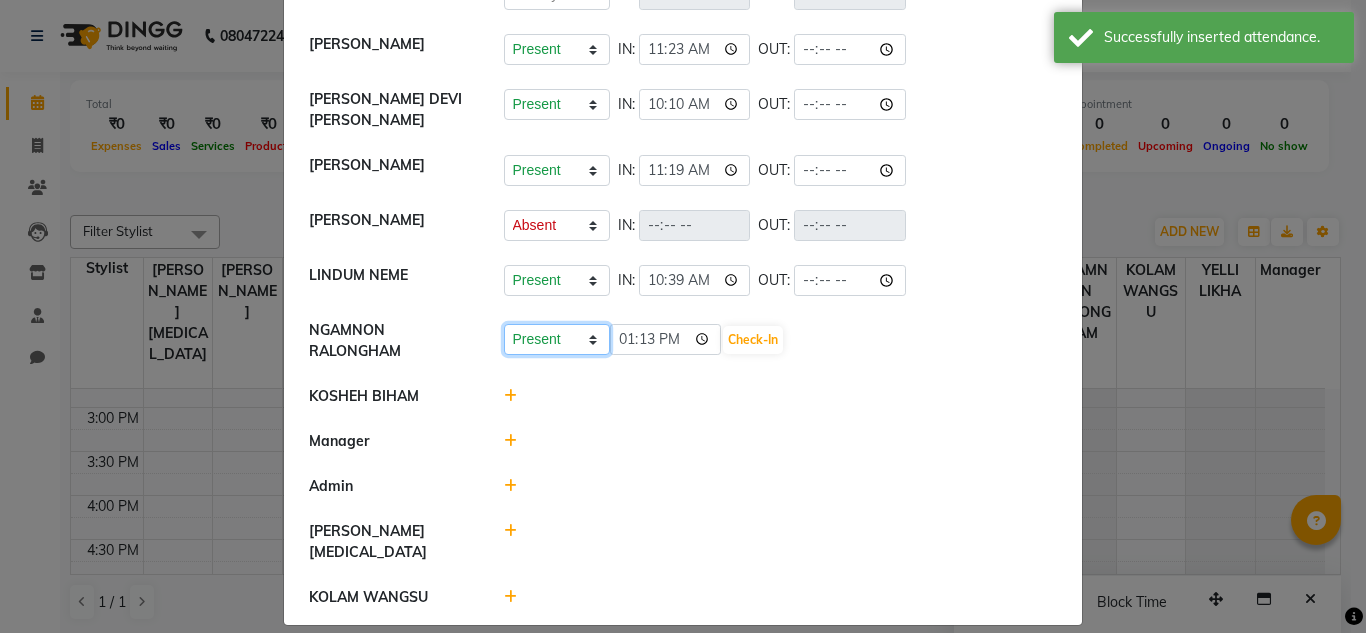click on "Present Absent Late Half Day Weekly Off" 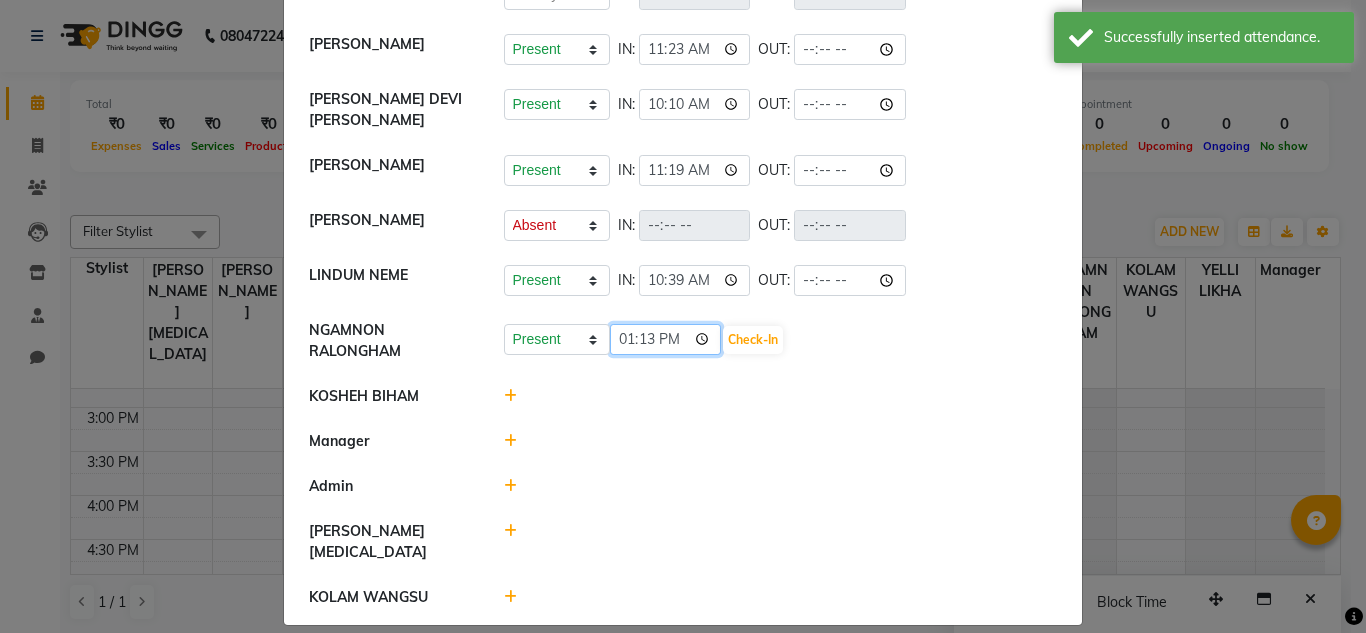 click on "13:13" 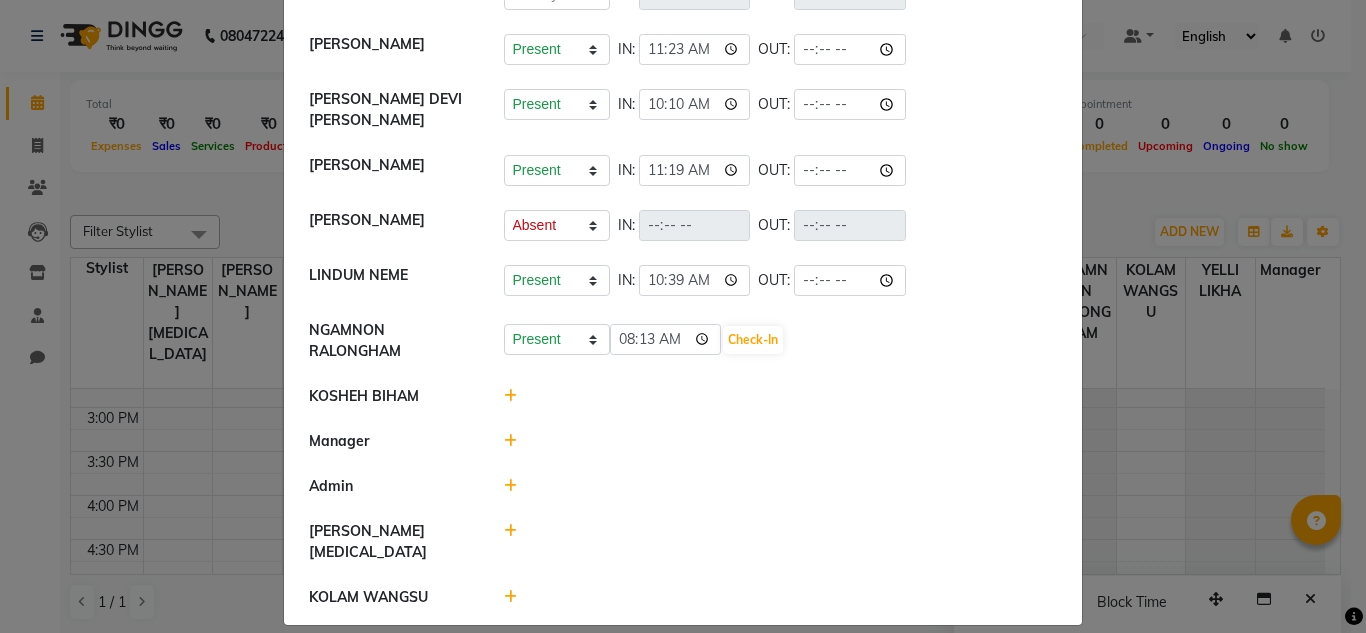 type on "08:13" 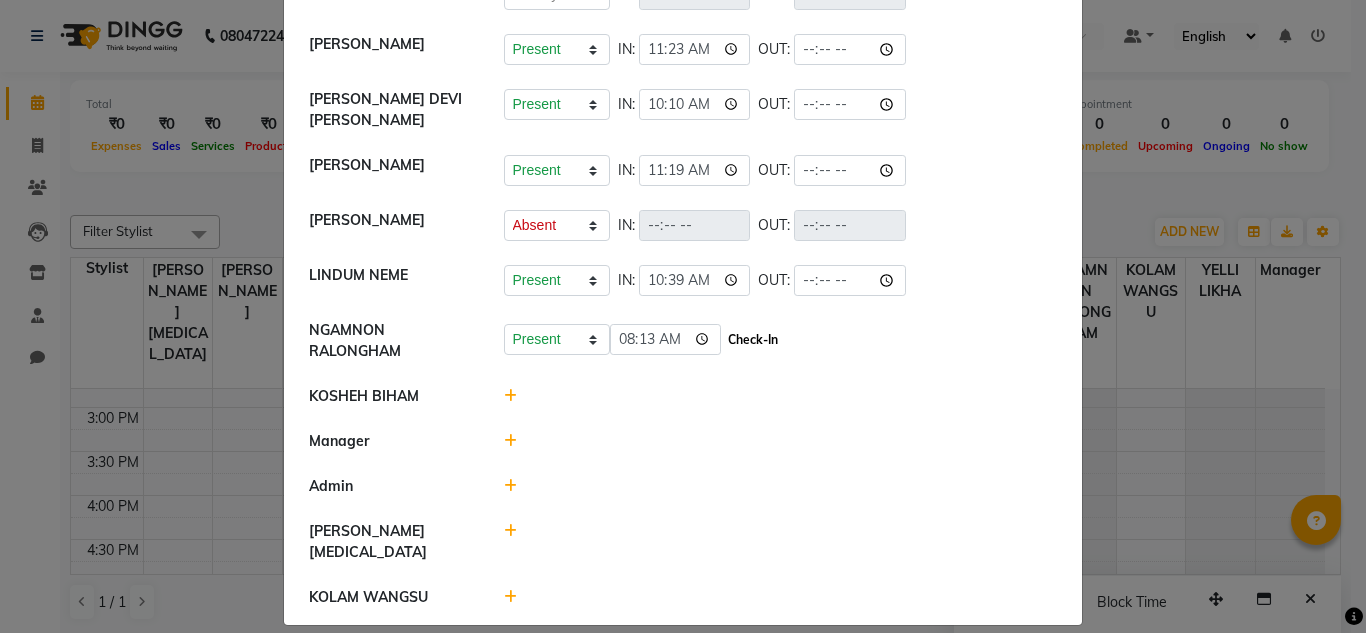 click on "Check-In" 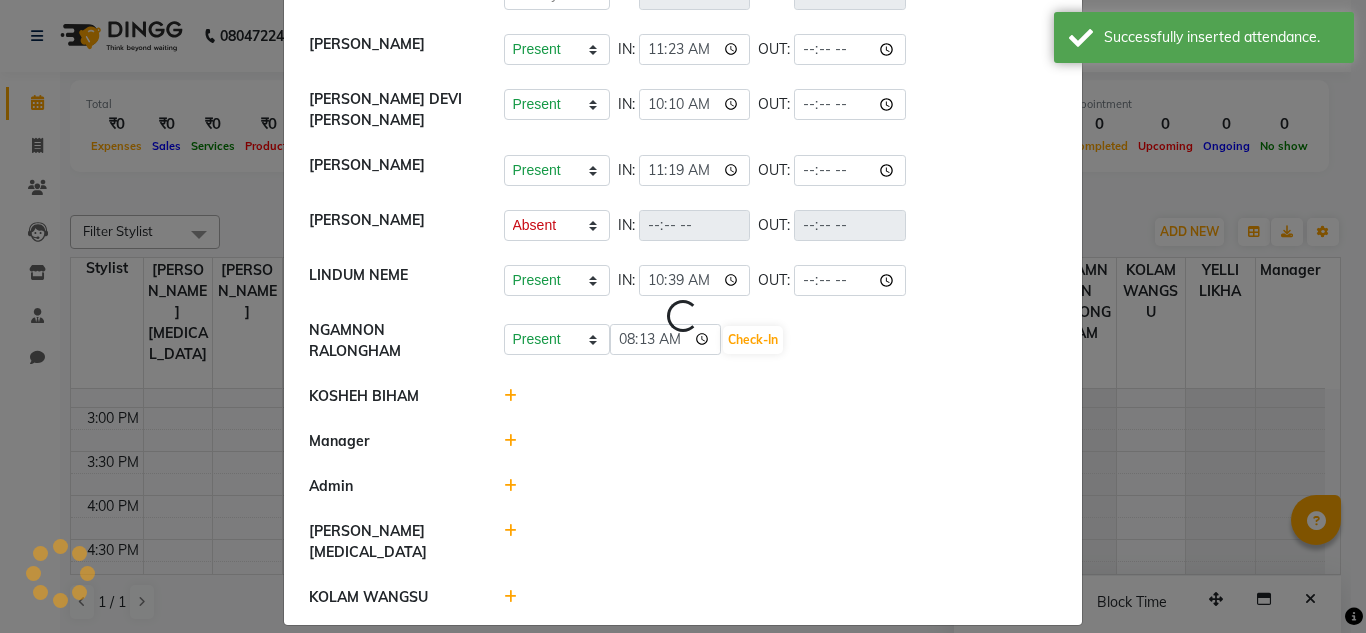 select on "A" 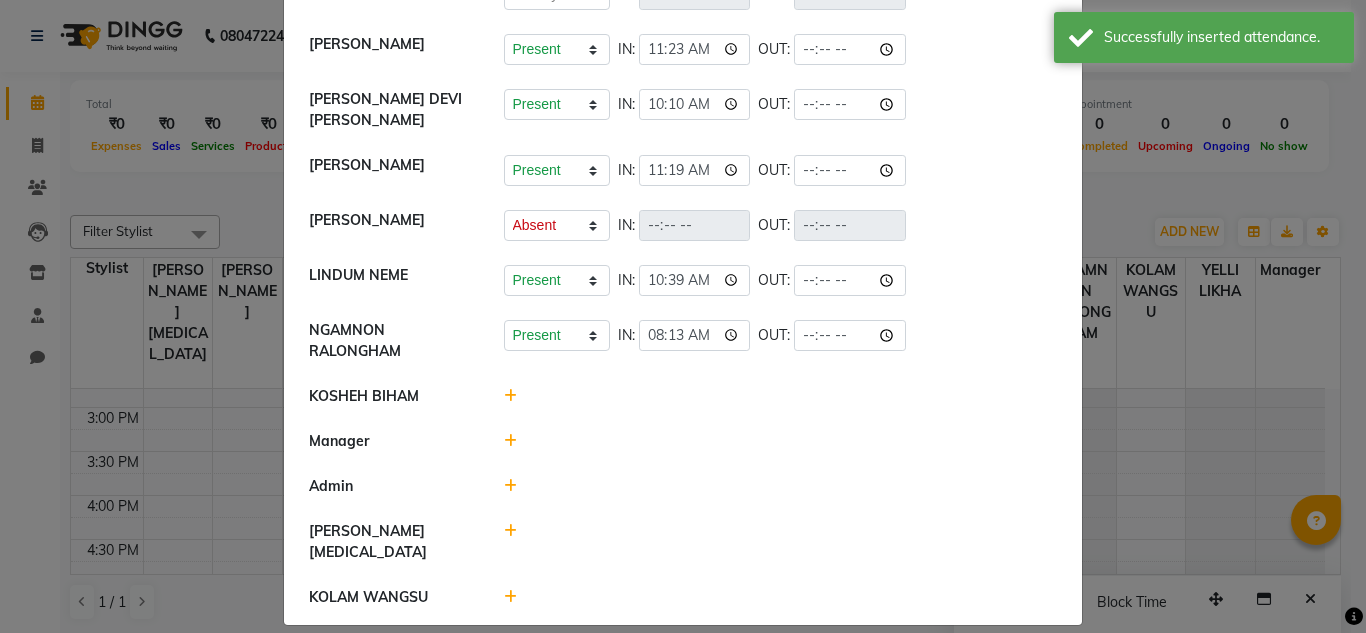 click on "KOSHEH BIHAM" 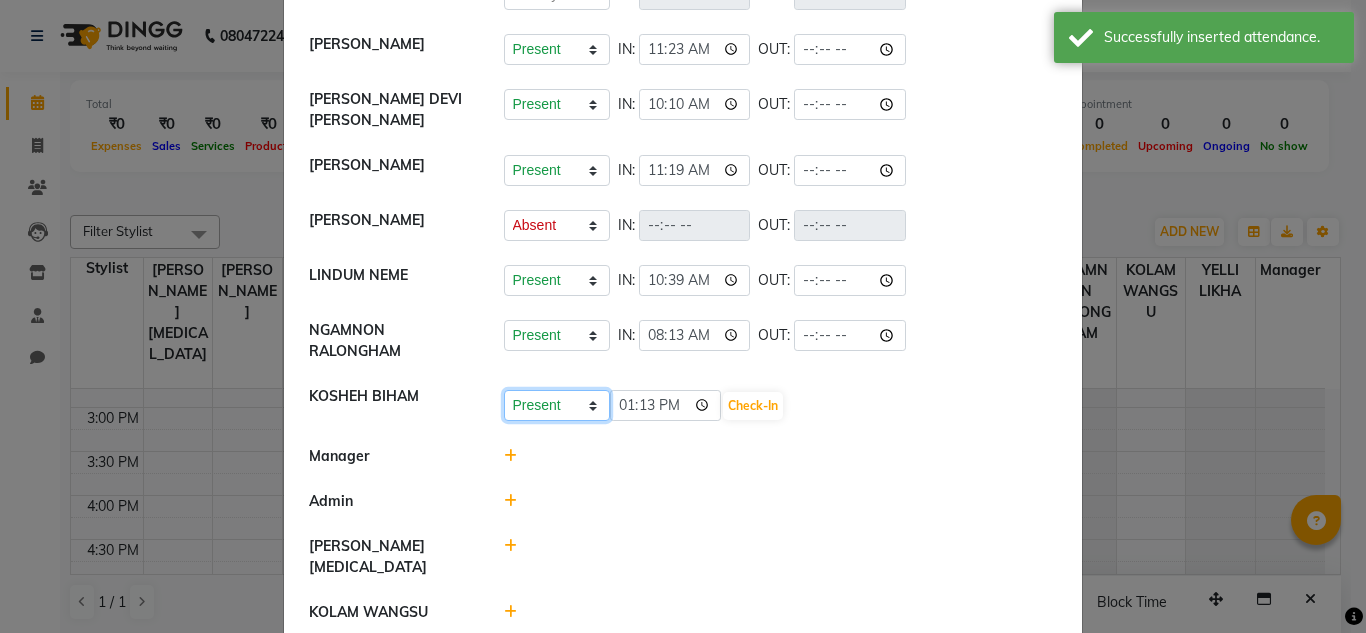 click on "Present Absent Late Half Day Weekly Off" 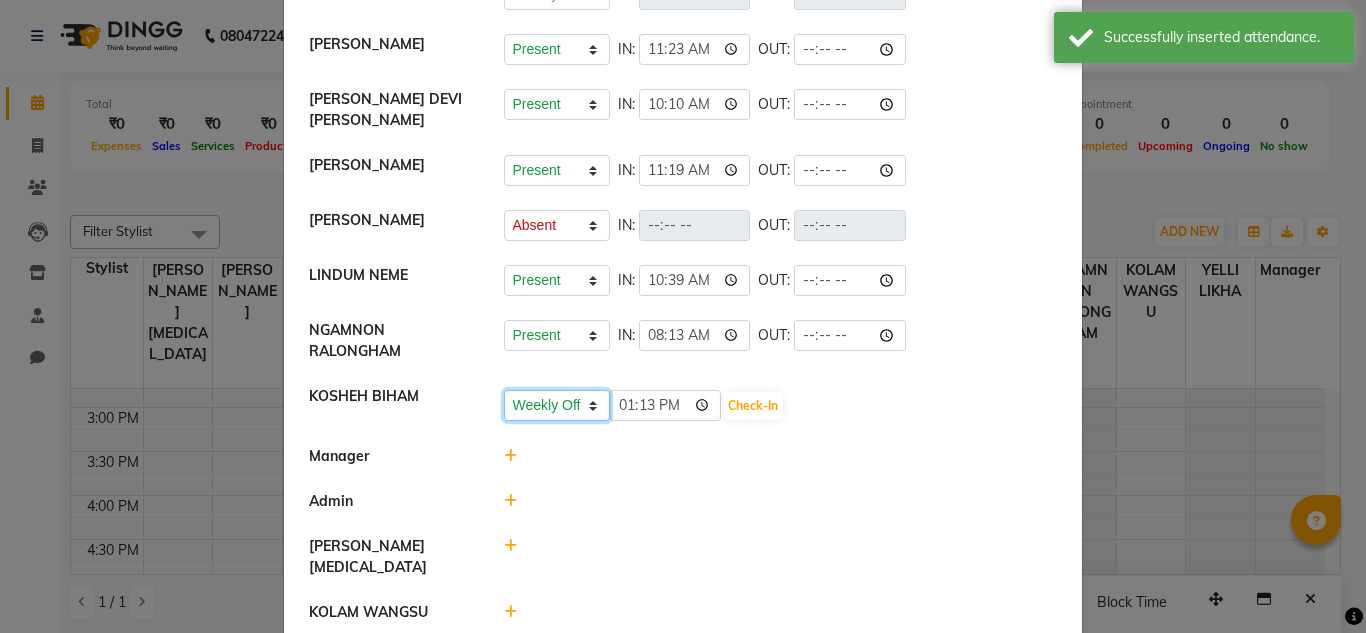 click on "Present Absent Late Half Day Weekly Off" 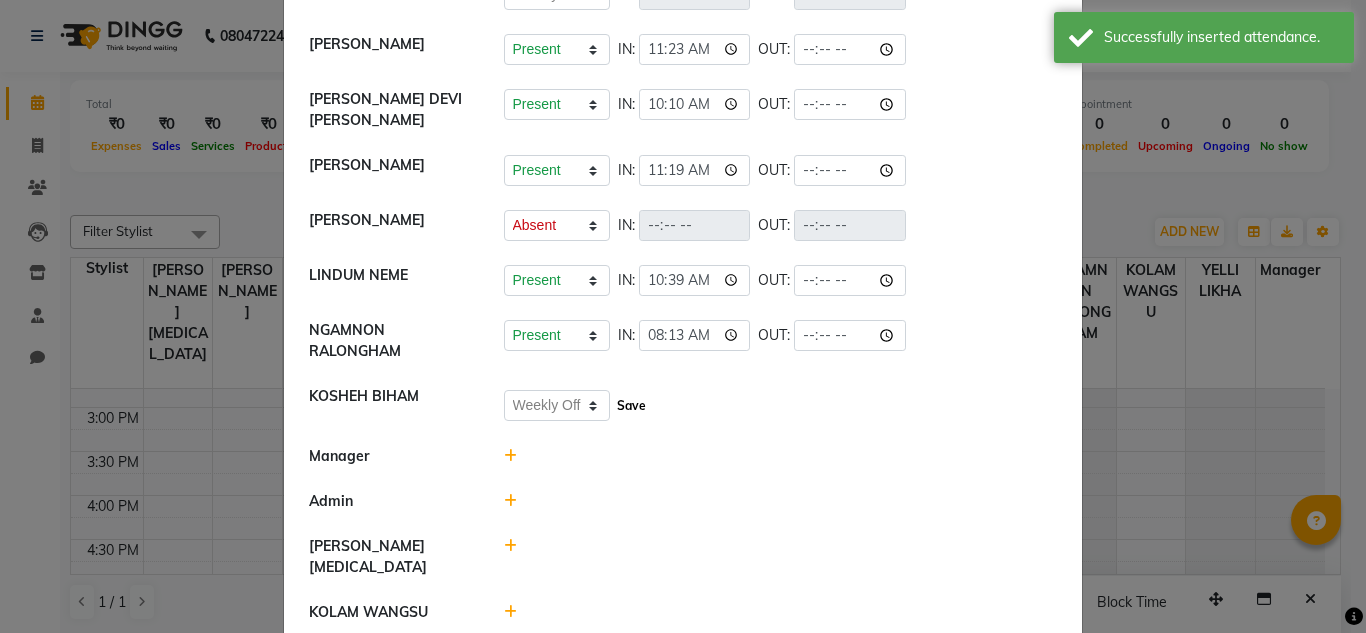 click on "Save" 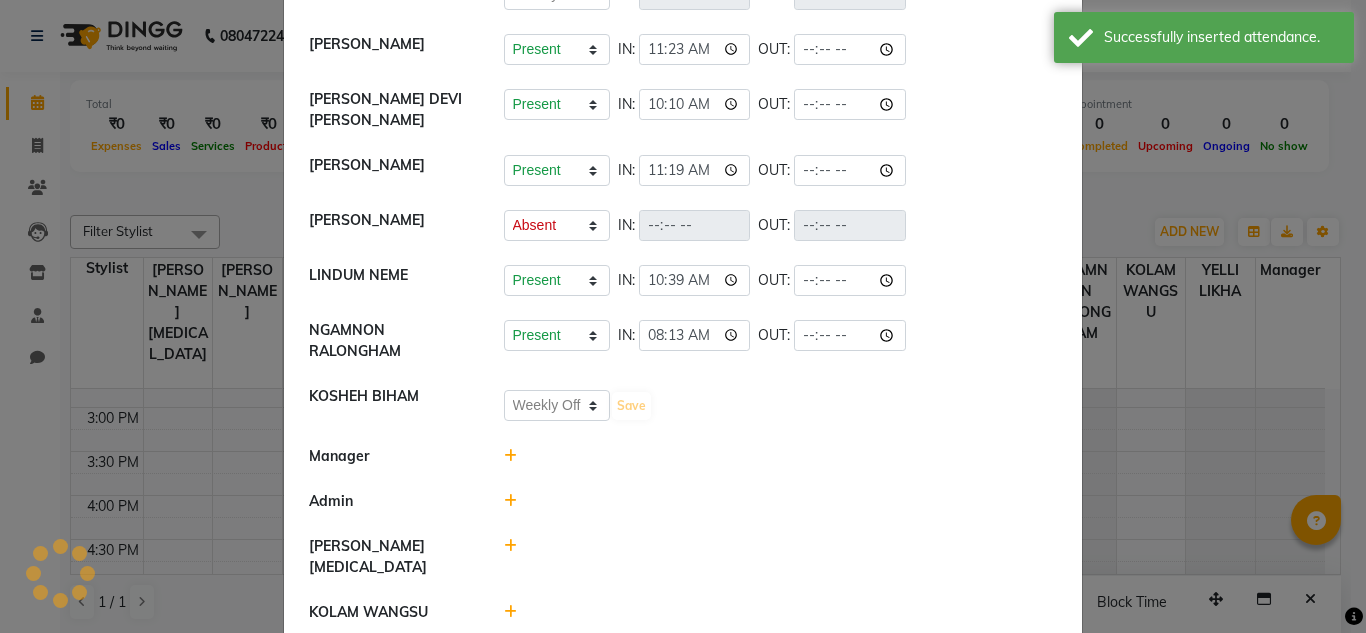 select on "A" 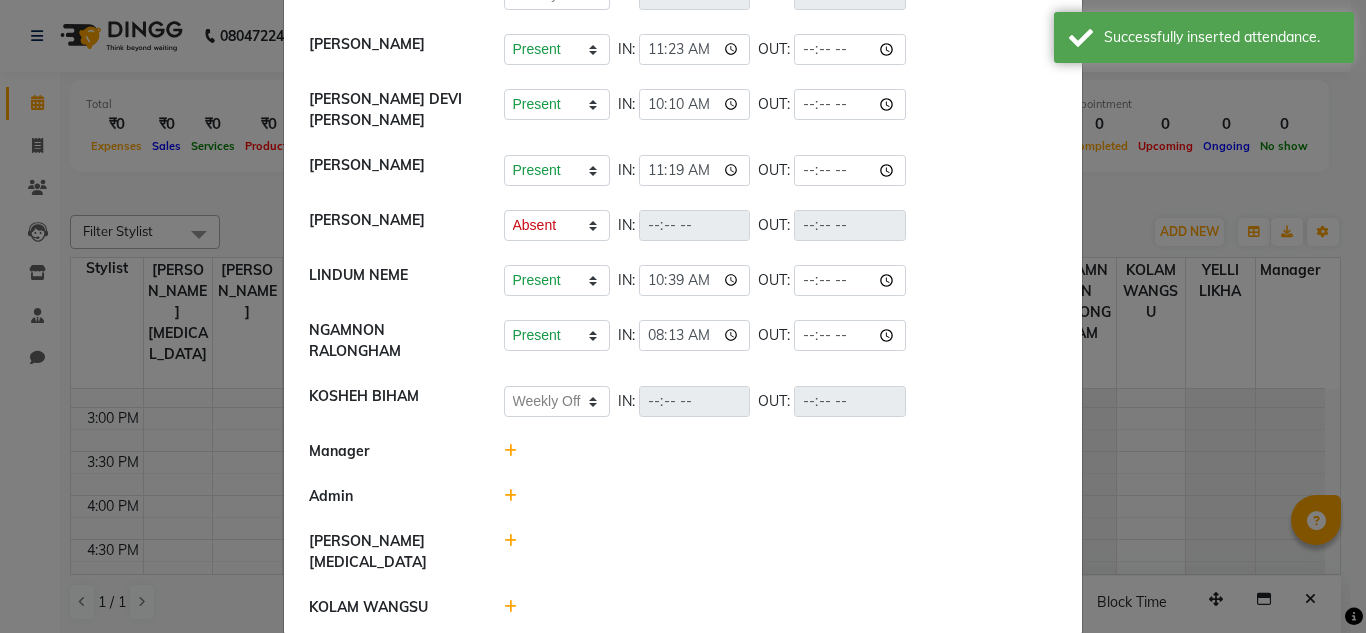 scroll, scrollTop: 448, scrollLeft: 0, axis: vertical 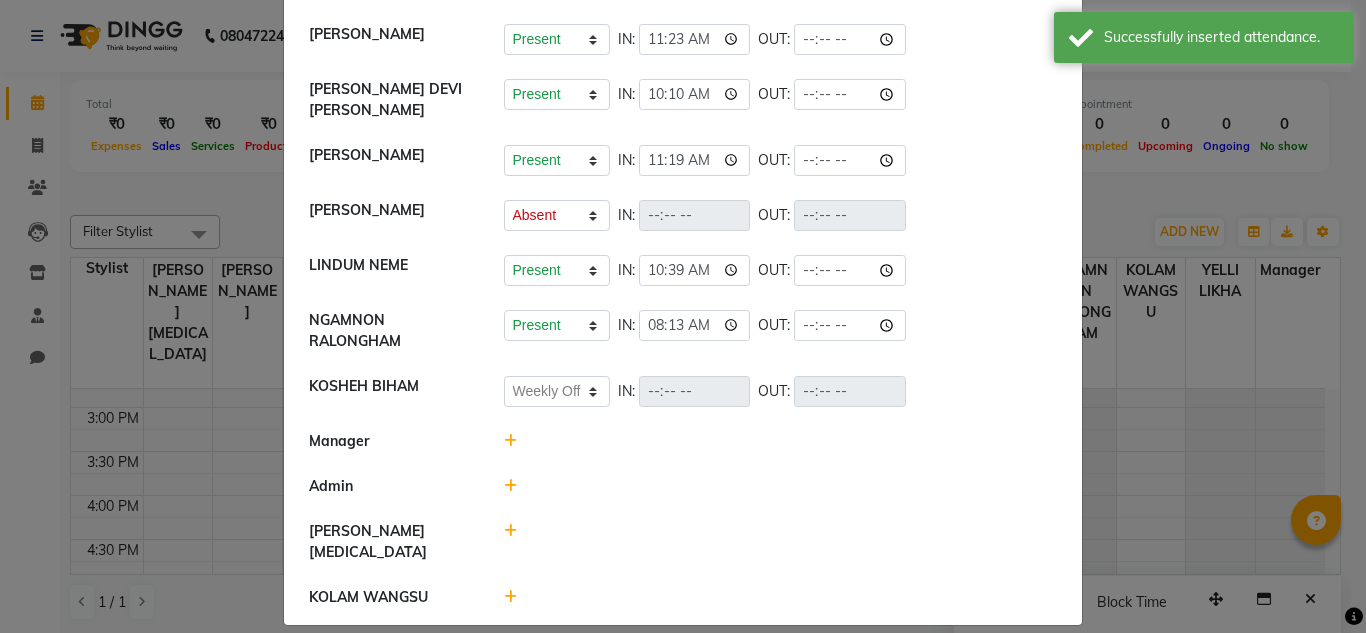 click 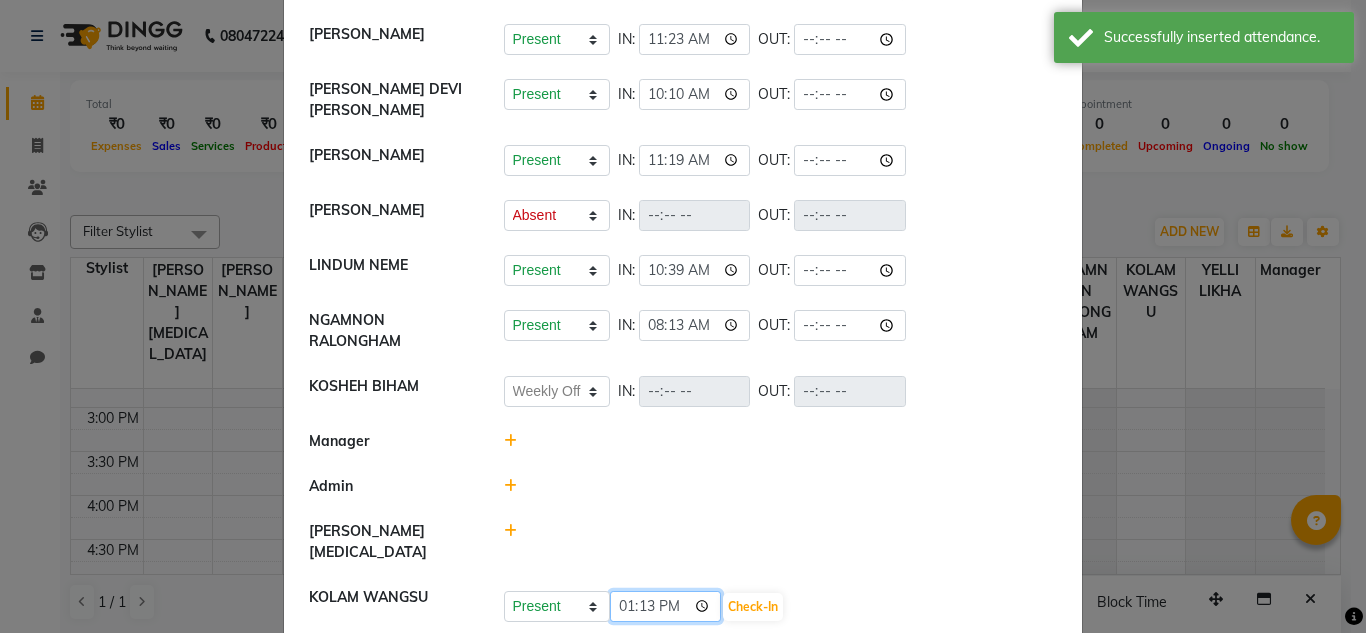 click on "13:13" 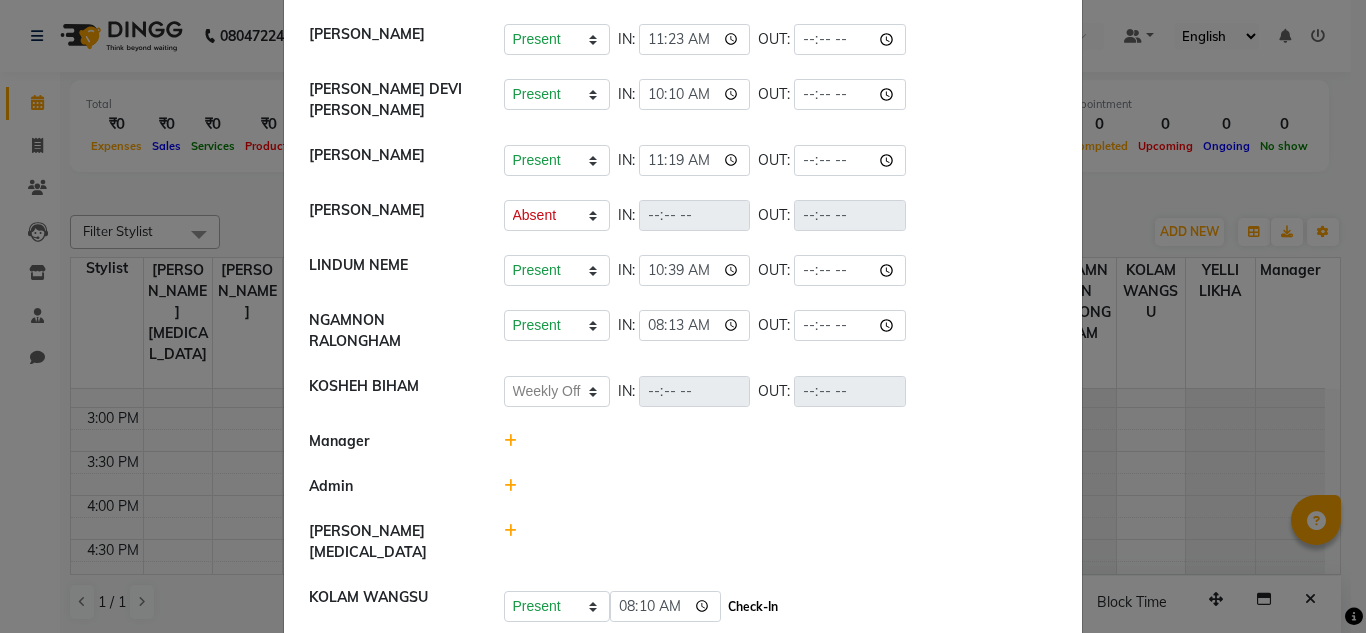 type on "08:10" 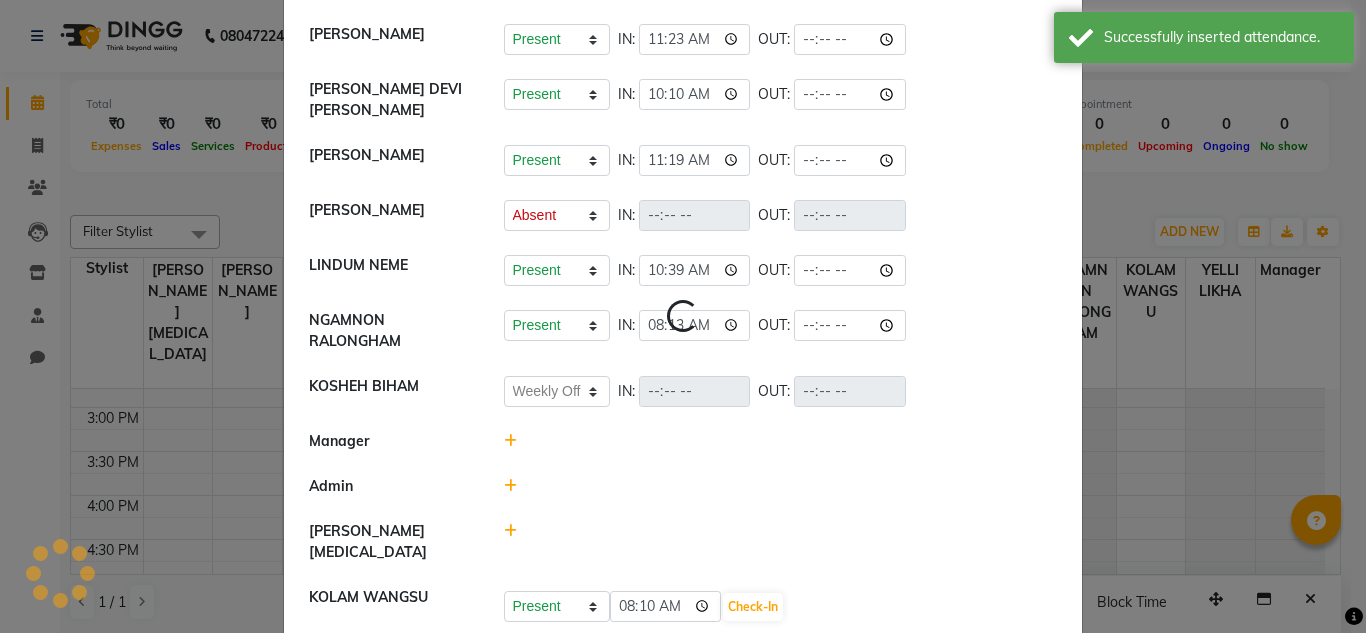 select on "A" 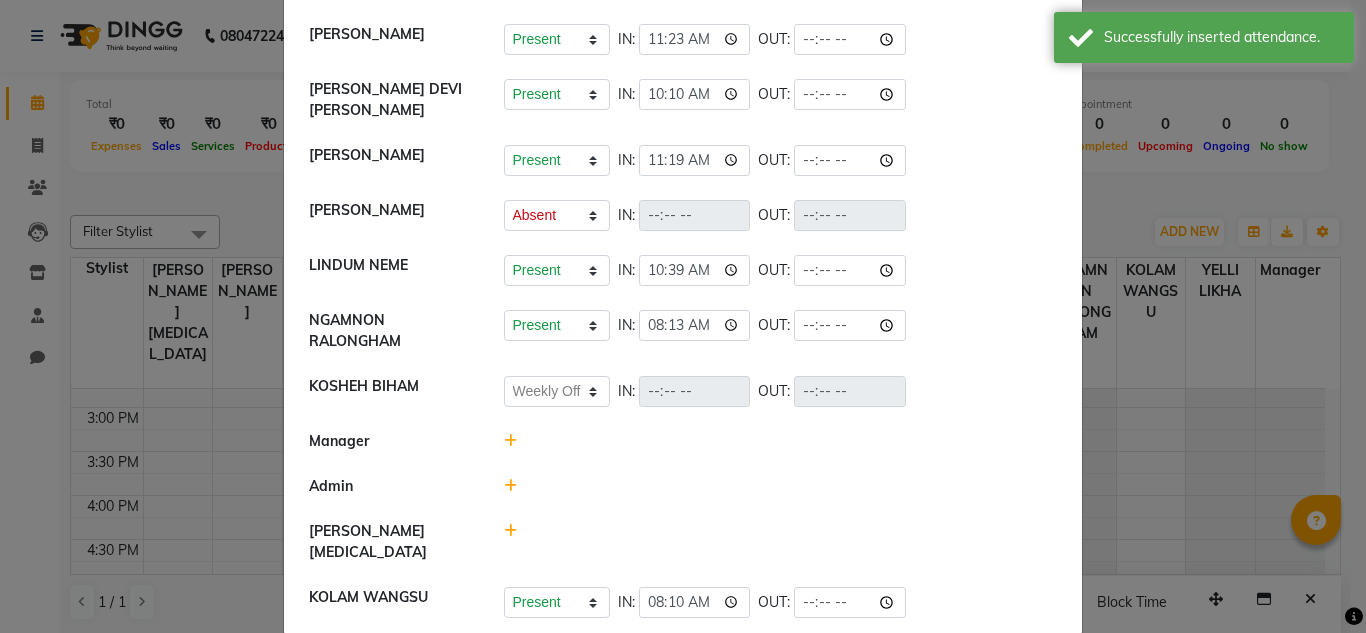 click 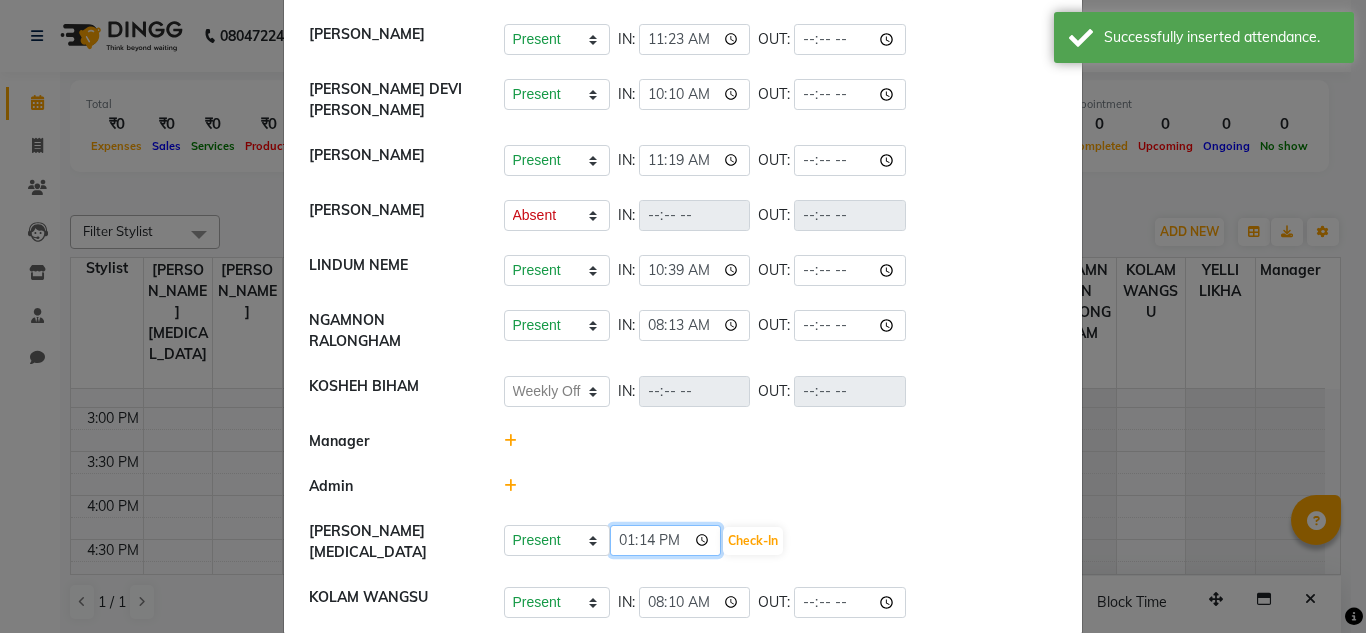 click on "13:14" 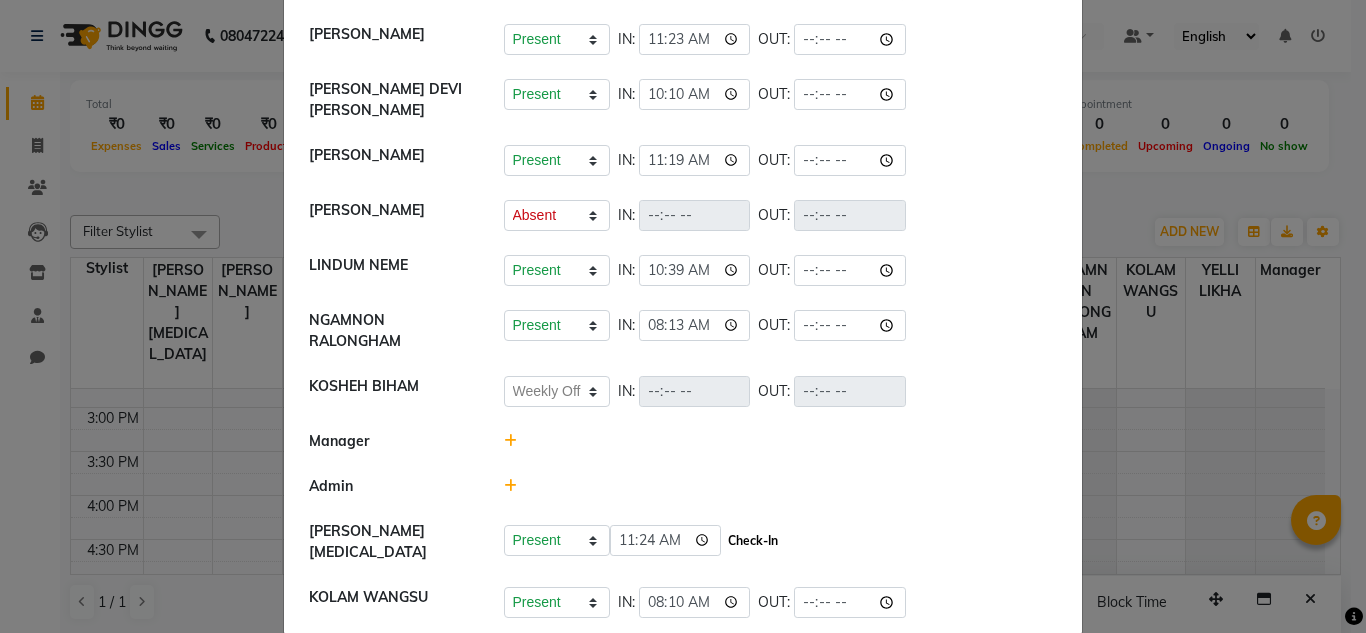 type on "11:24" 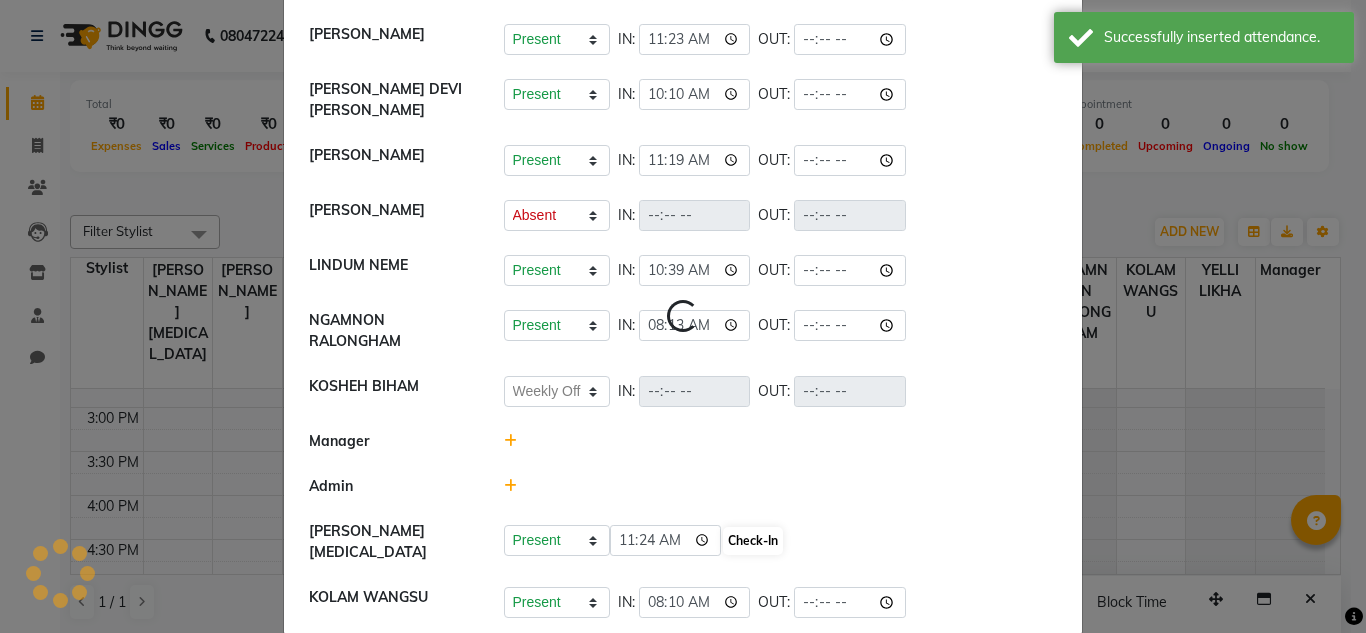 select on "A" 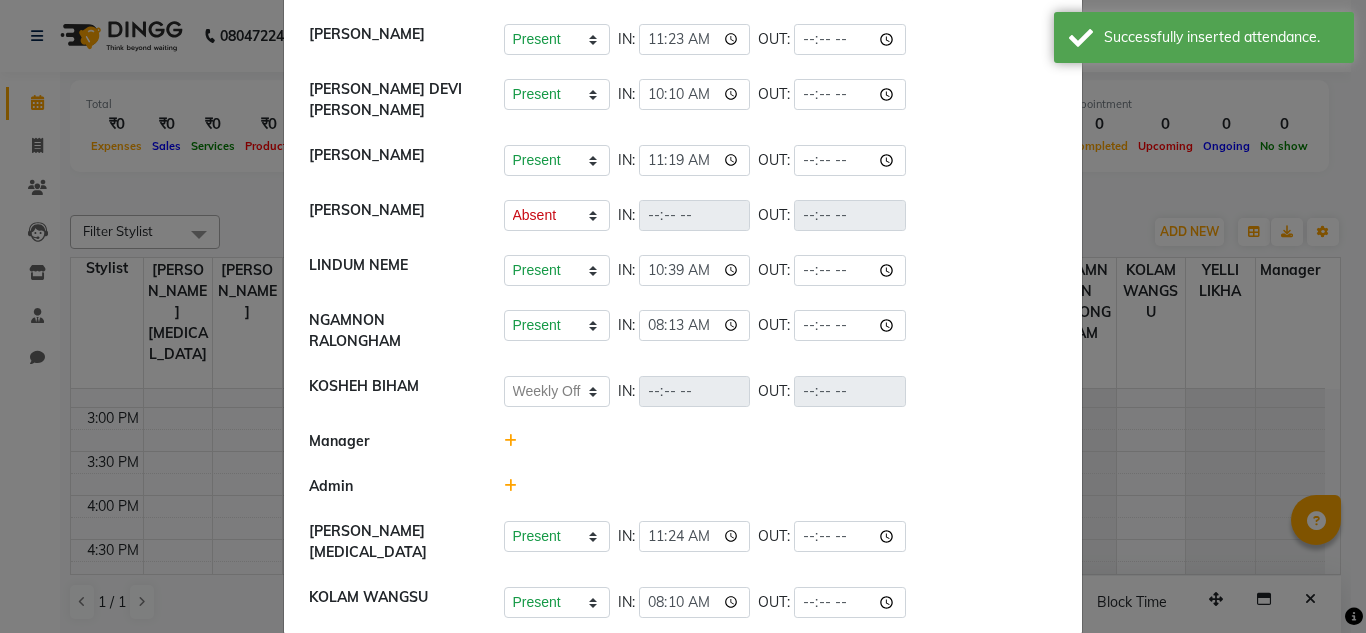click on "Present   Absent   Late   Half Day   Weekly Off  IN:  11:24 OUT:" 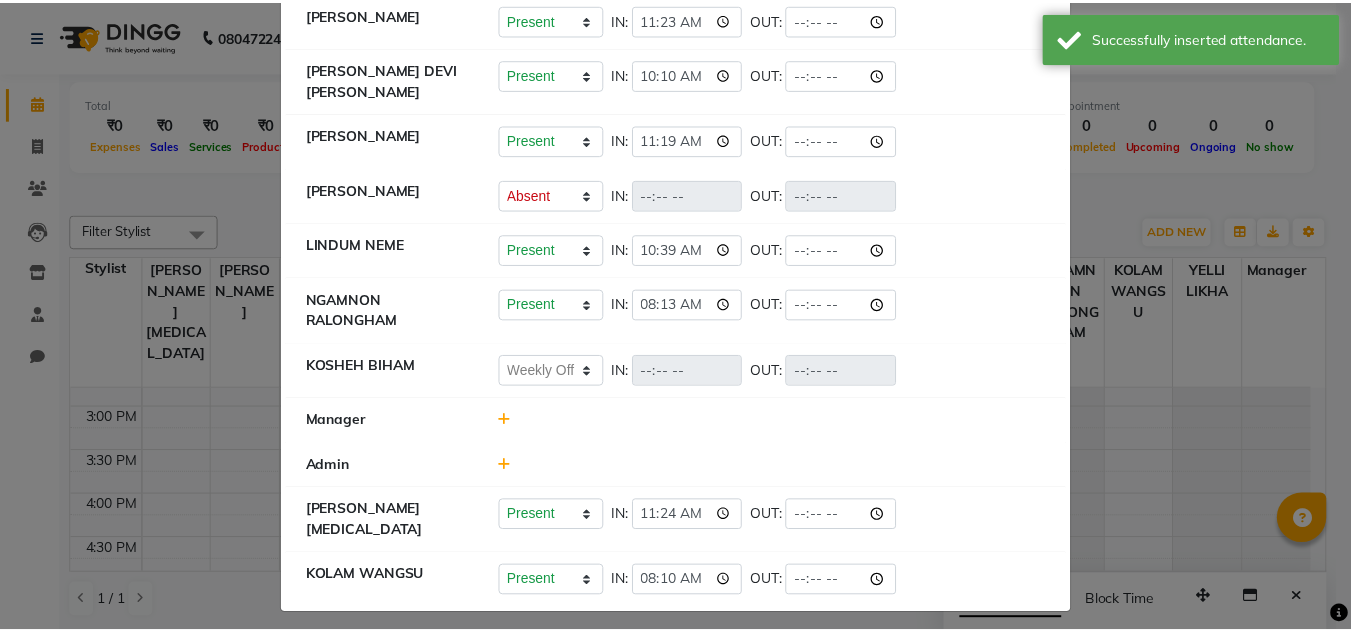 scroll, scrollTop: 0, scrollLeft: 0, axis: both 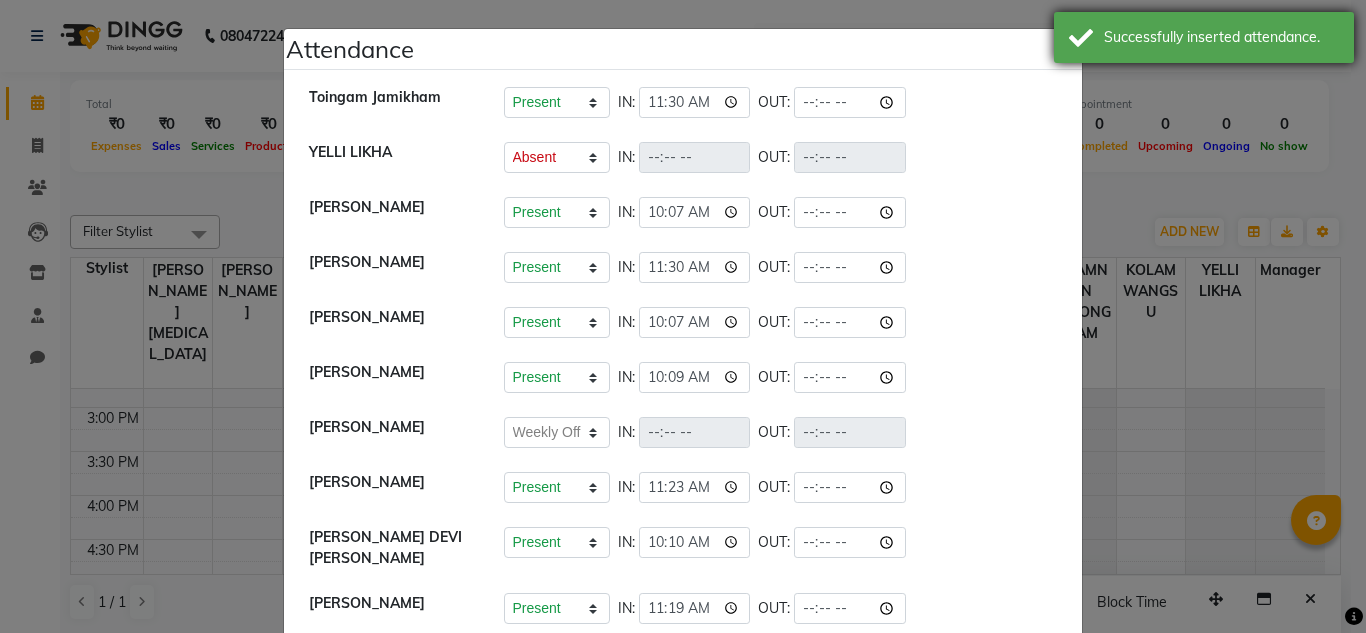click on "Successfully inserted attendance." at bounding box center (1204, 37) 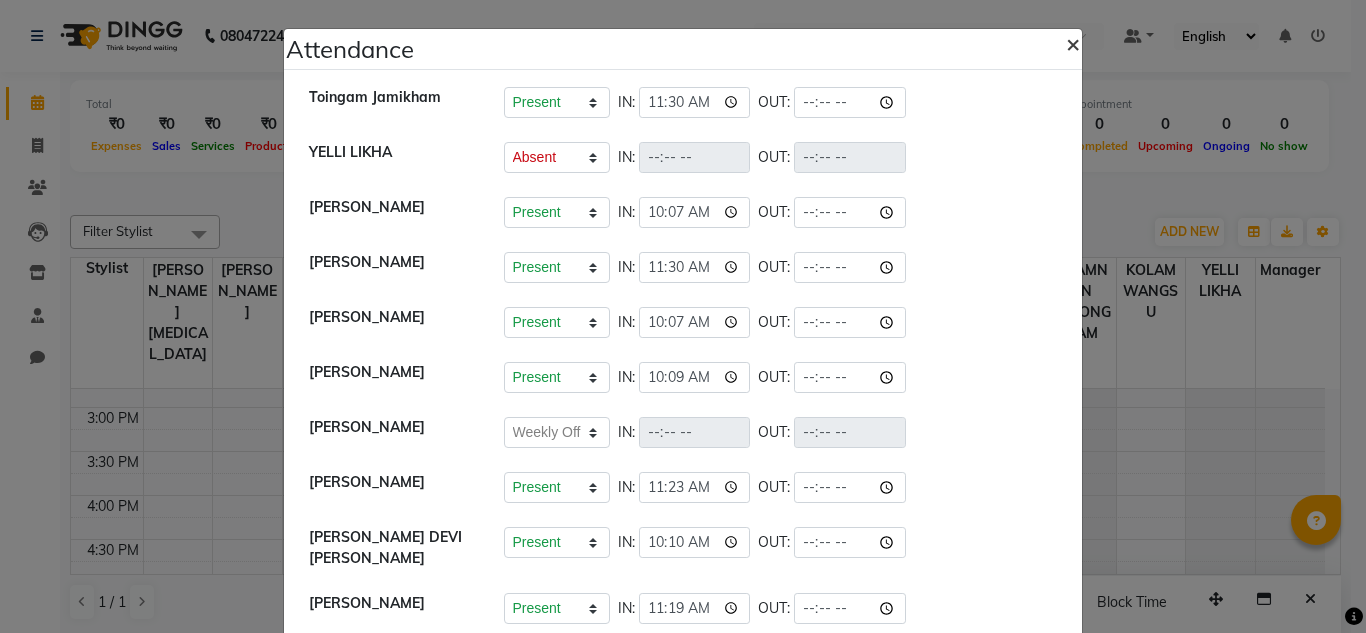 click on "×" 